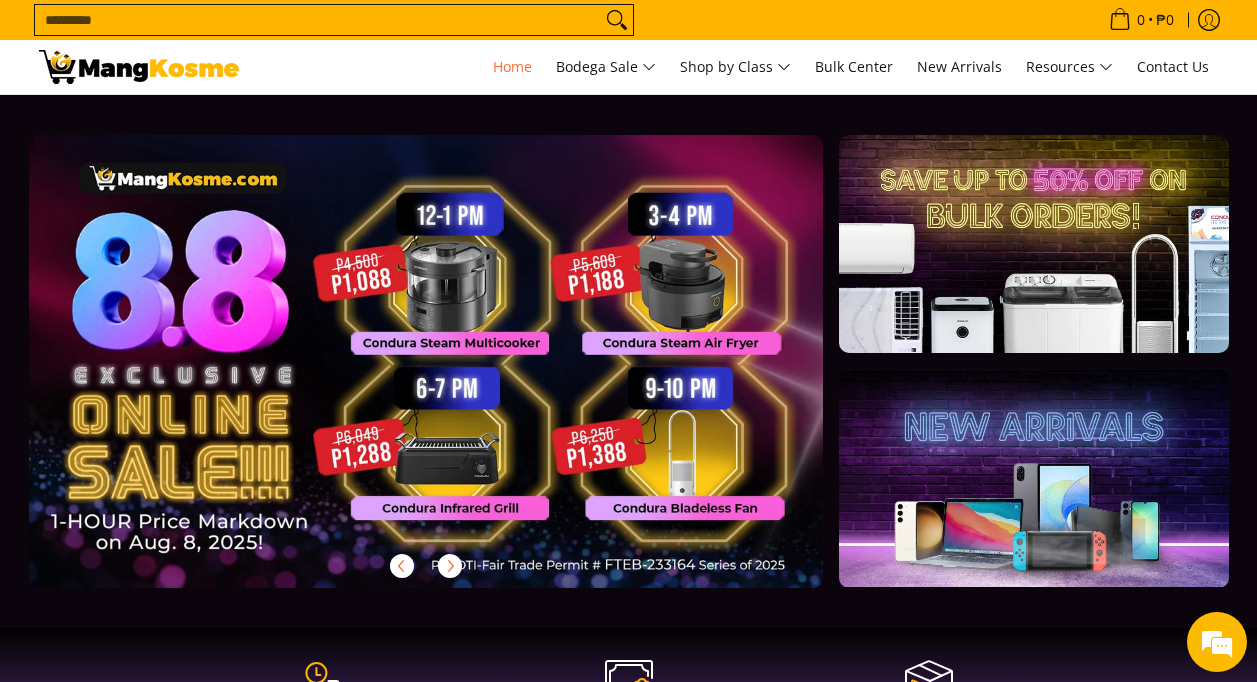 scroll, scrollTop: 0, scrollLeft: 0, axis: both 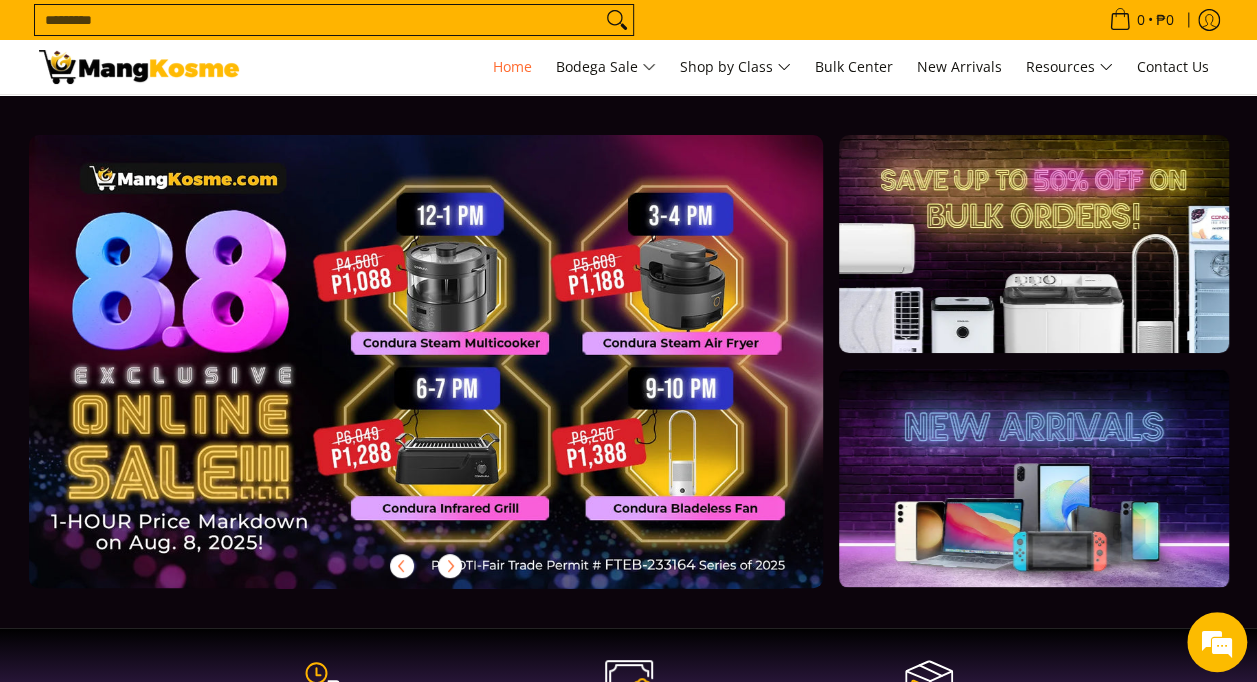 click at bounding box center (458, 377) 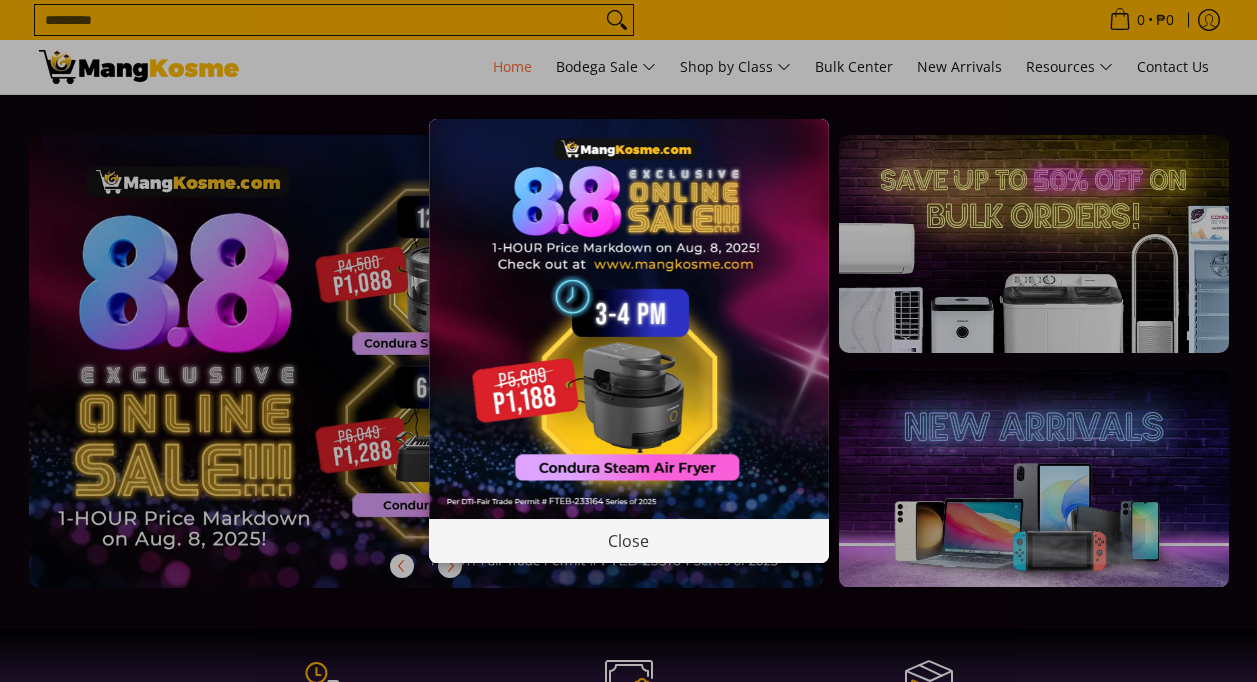 scroll, scrollTop: 0, scrollLeft: 0, axis: both 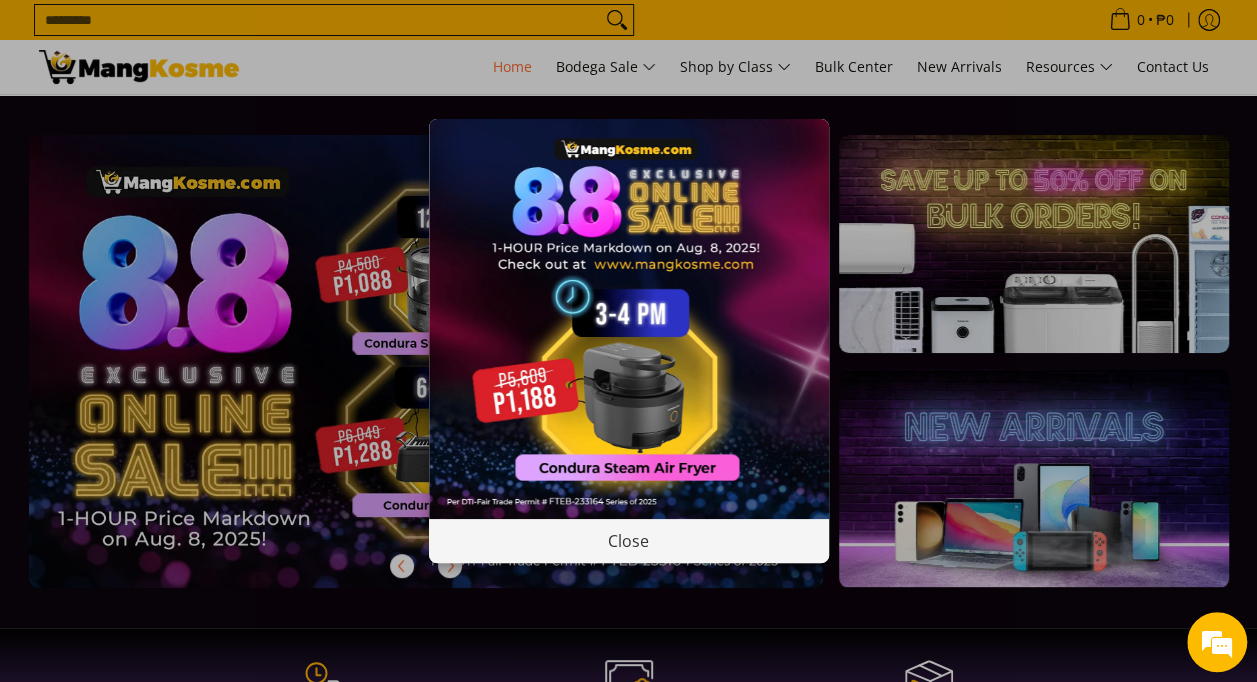 click at bounding box center [629, 319] 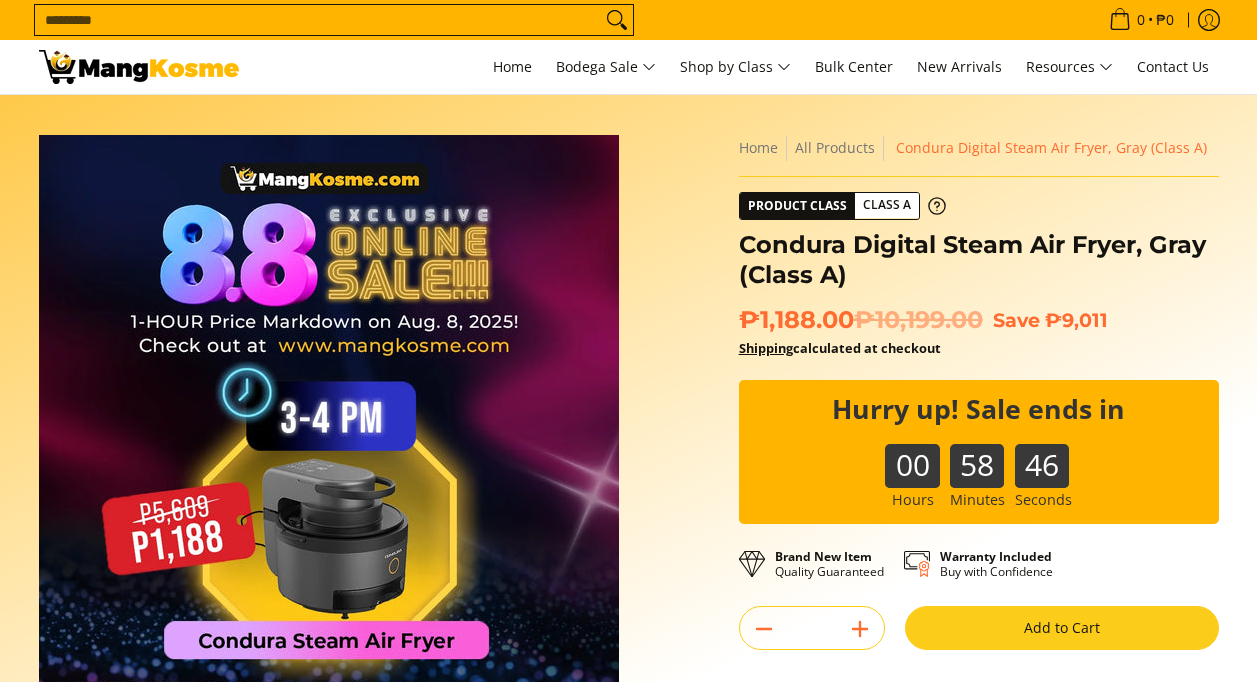 scroll, scrollTop: 0, scrollLeft: 0, axis: both 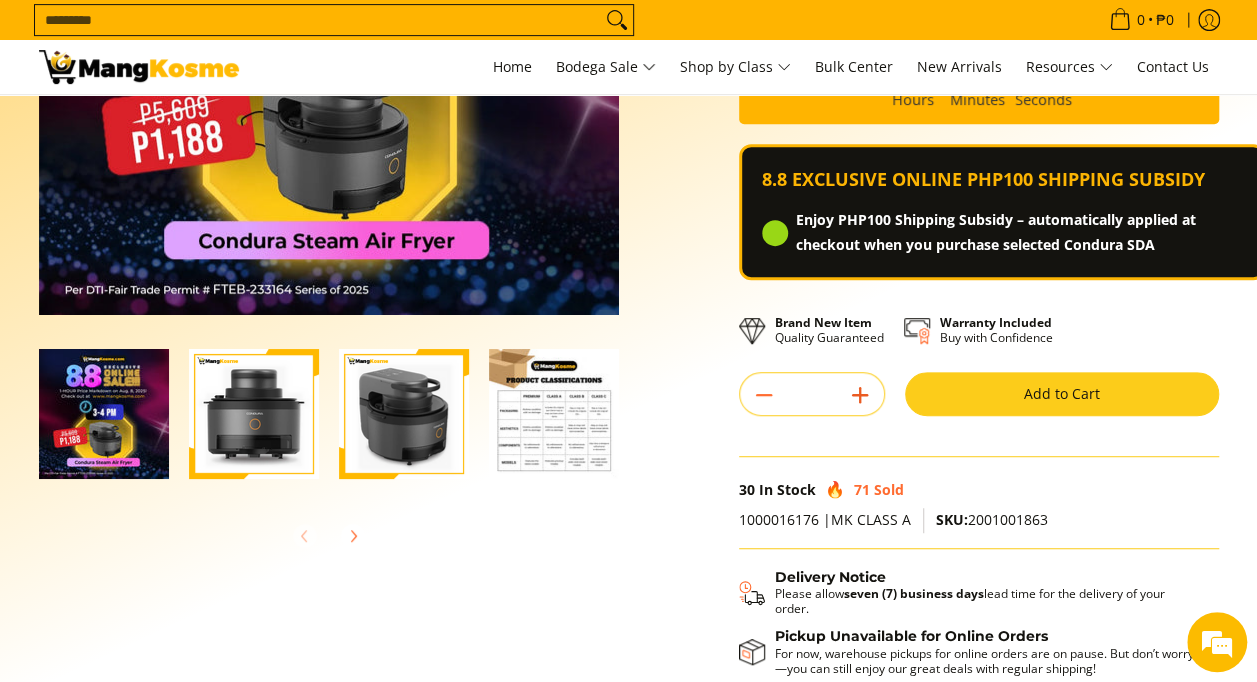 click 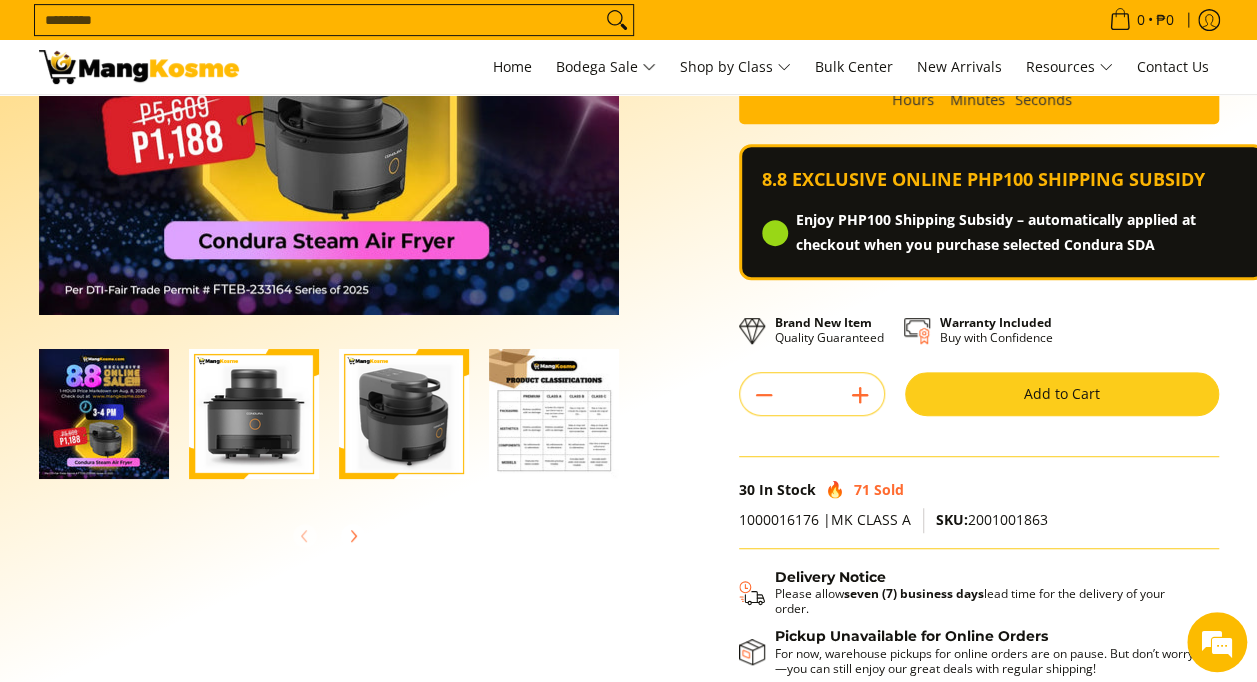 click on "Add to Cart" at bounding box center [1062, 394] 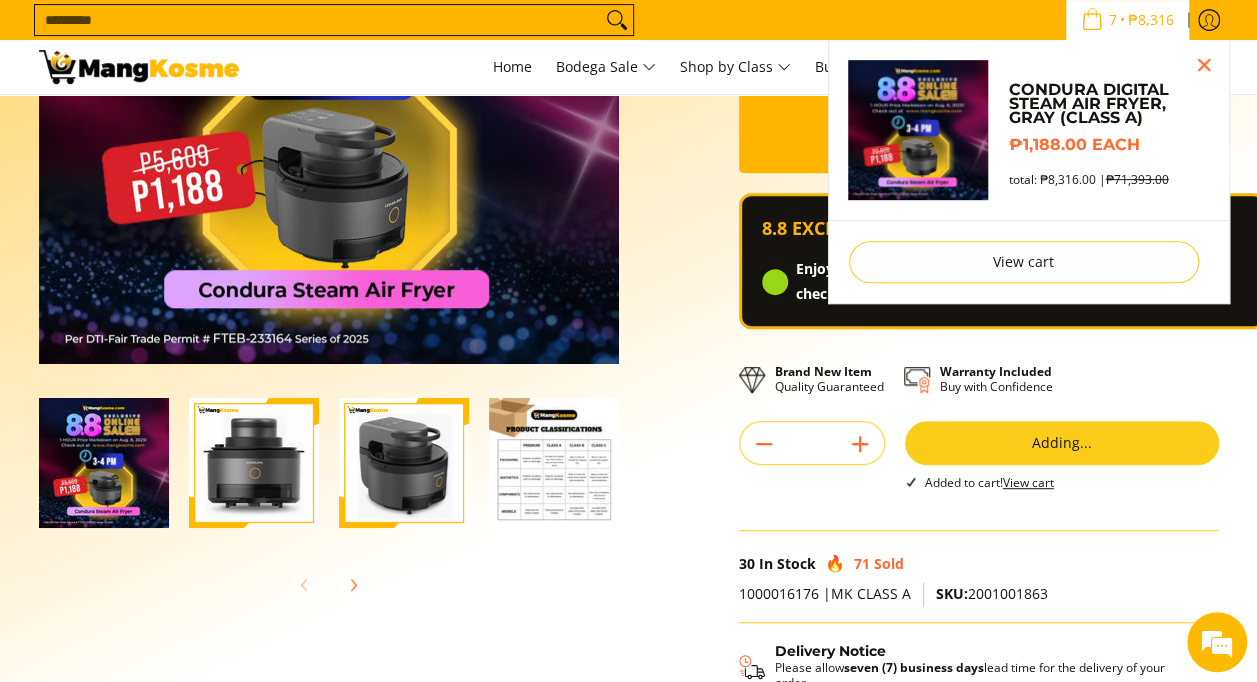 scroll, scrollTop: 345, scrollLeft: 0, axis: vertical 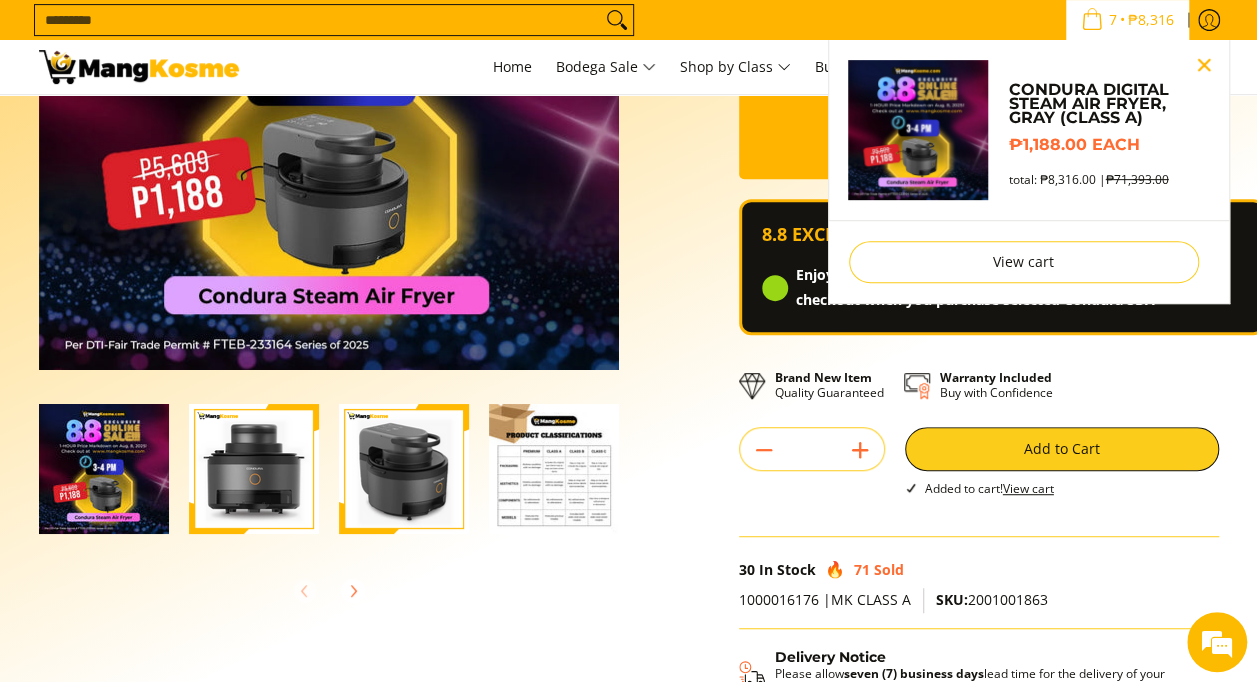 click at bounding box center (1204, 65) 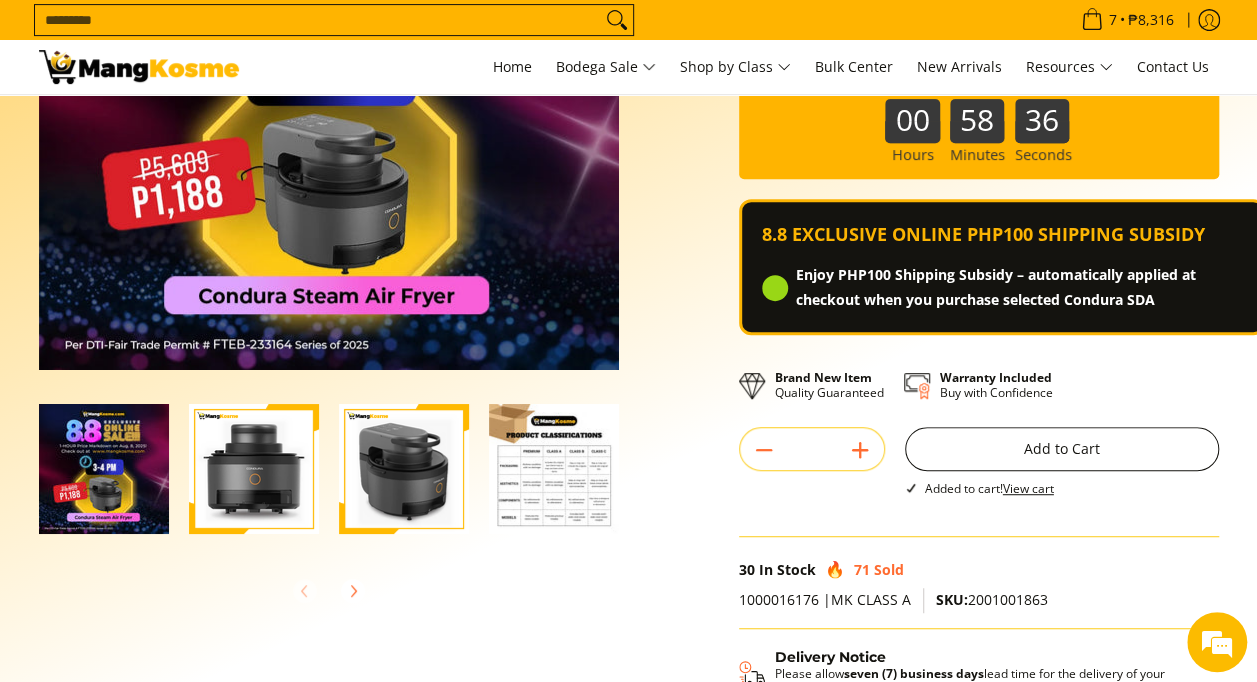 scroll, scrollTop: 0, scrollLeft: 0, axis: both 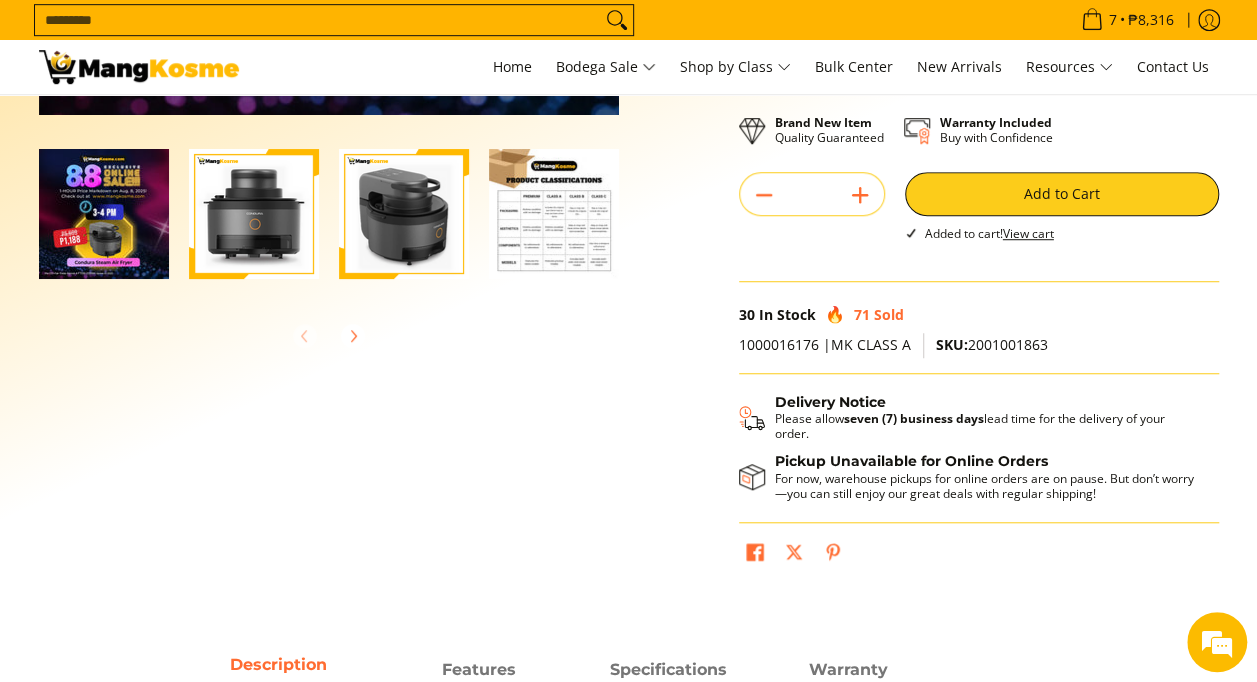 click on "View cart" at bounding box center [1028, 233] 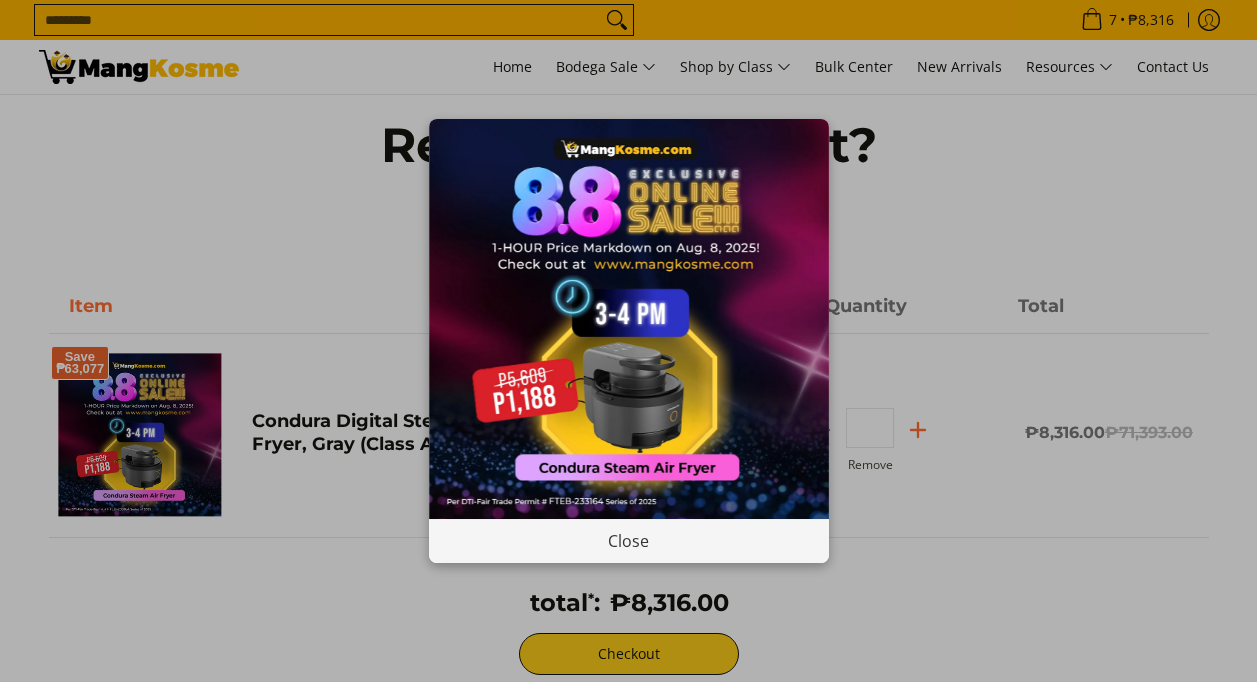 scroll, scrollTop: 0, scrollLeft: 0, axis: both 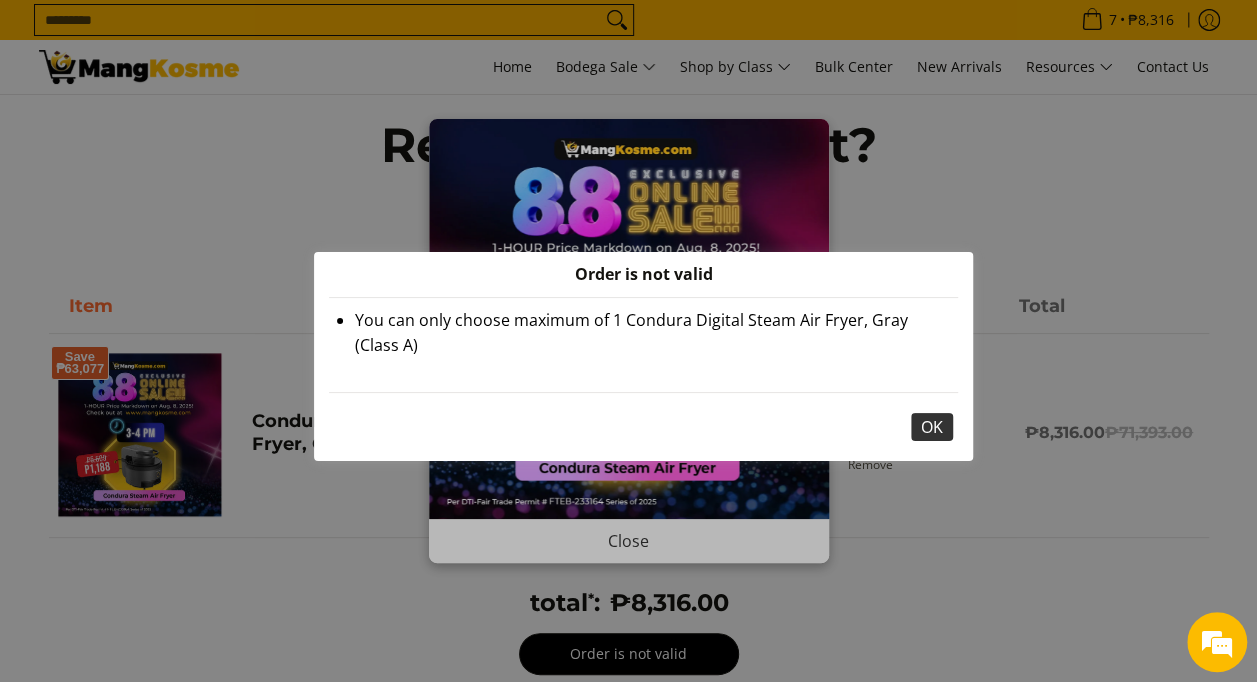 drag, startPoint x: 927, startPoint y: 420, endPoint x: 929, endPoint y: 408, distance: 12.165525 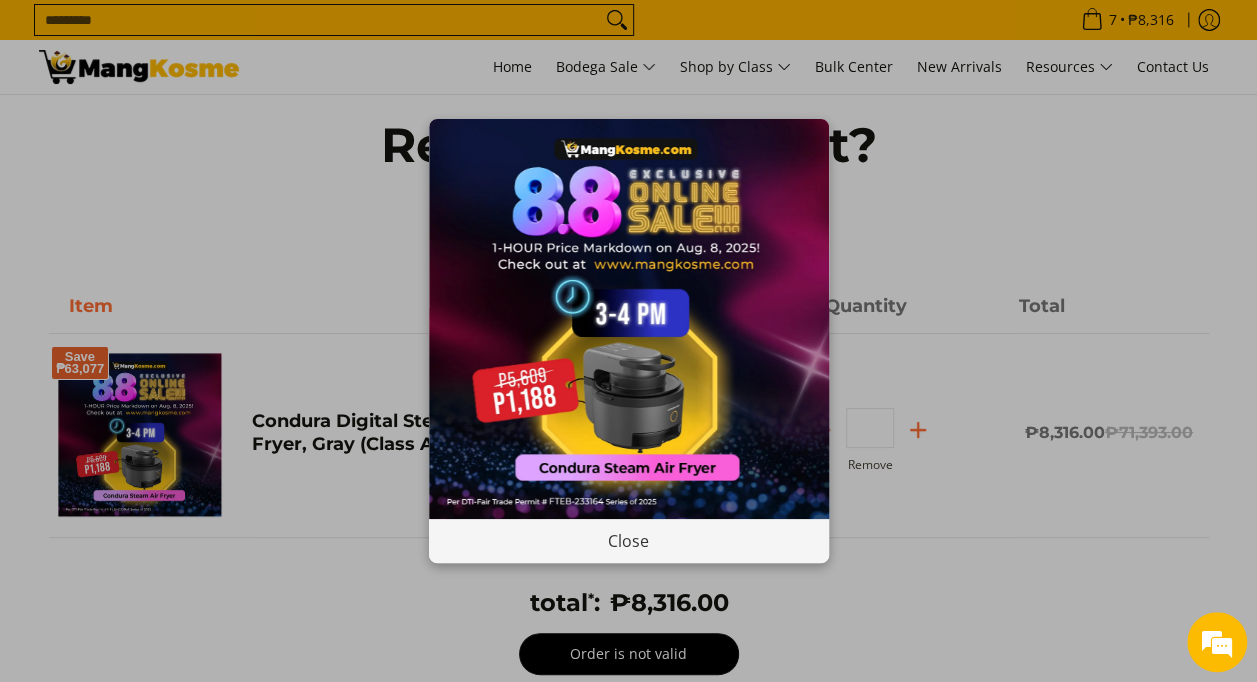 scroll, scrollTop: 400, scrollLeft: 0, axis: vertical 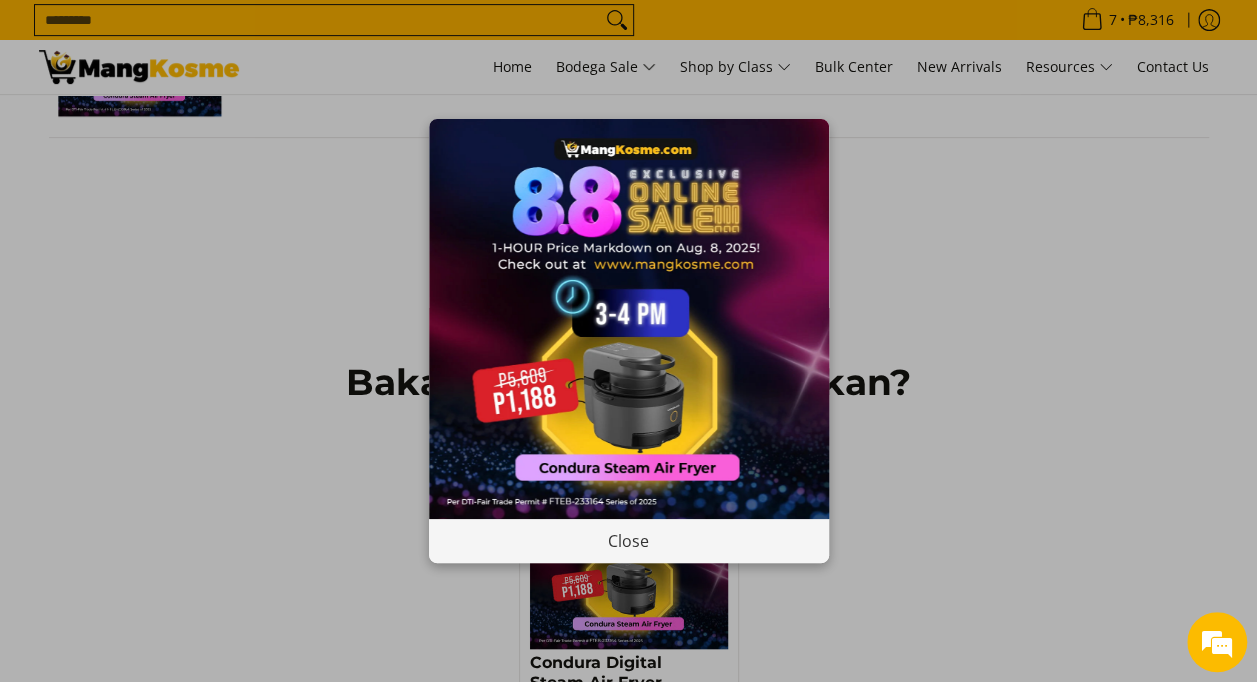 click on "Close" at bounding box center (628, 341) 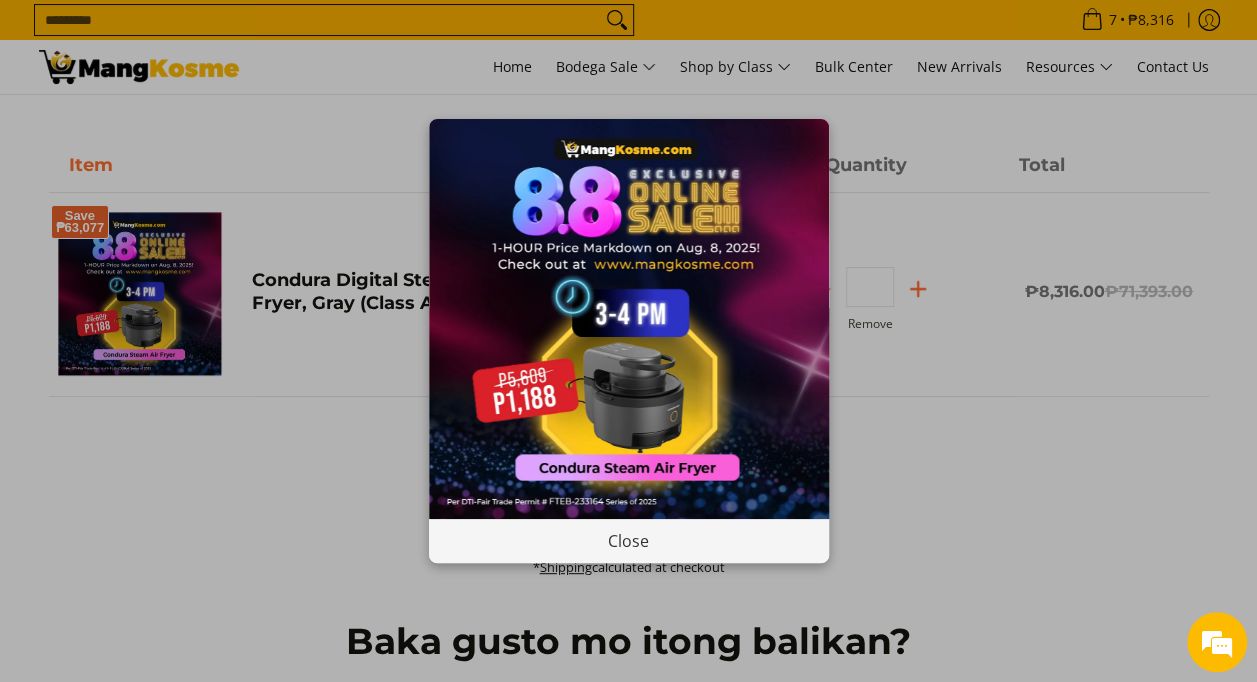 scroll, scrollTop: 100, scrollLeft: 0, axis: vertical 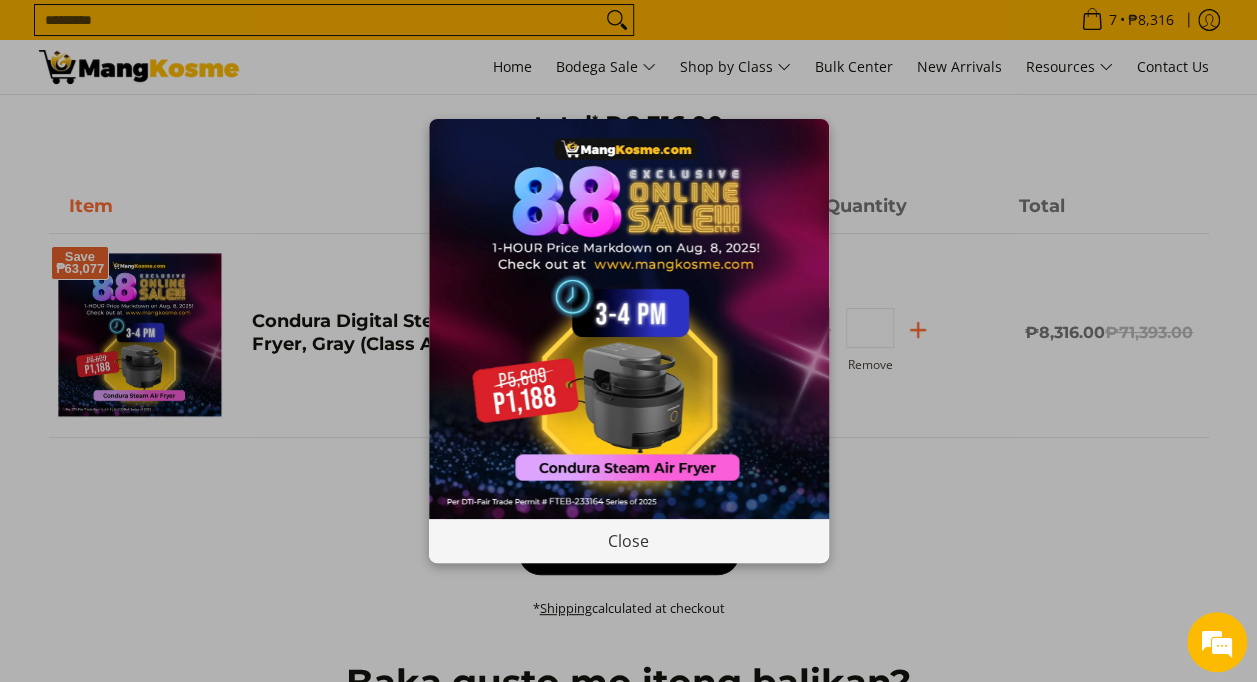 click on "Close" at bounding box center (628, 341) 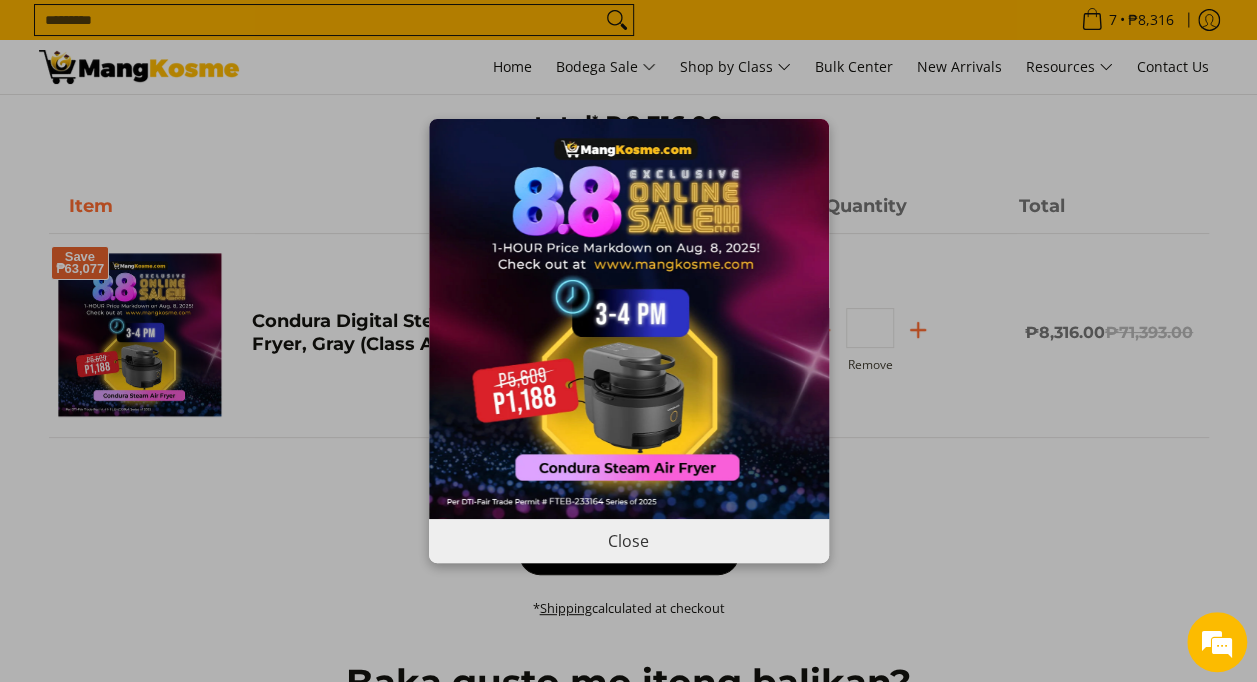 drag, startPoint x: 550, startPoint y: 542, endPoint x: 558, endPoint y: 527, distance: 17 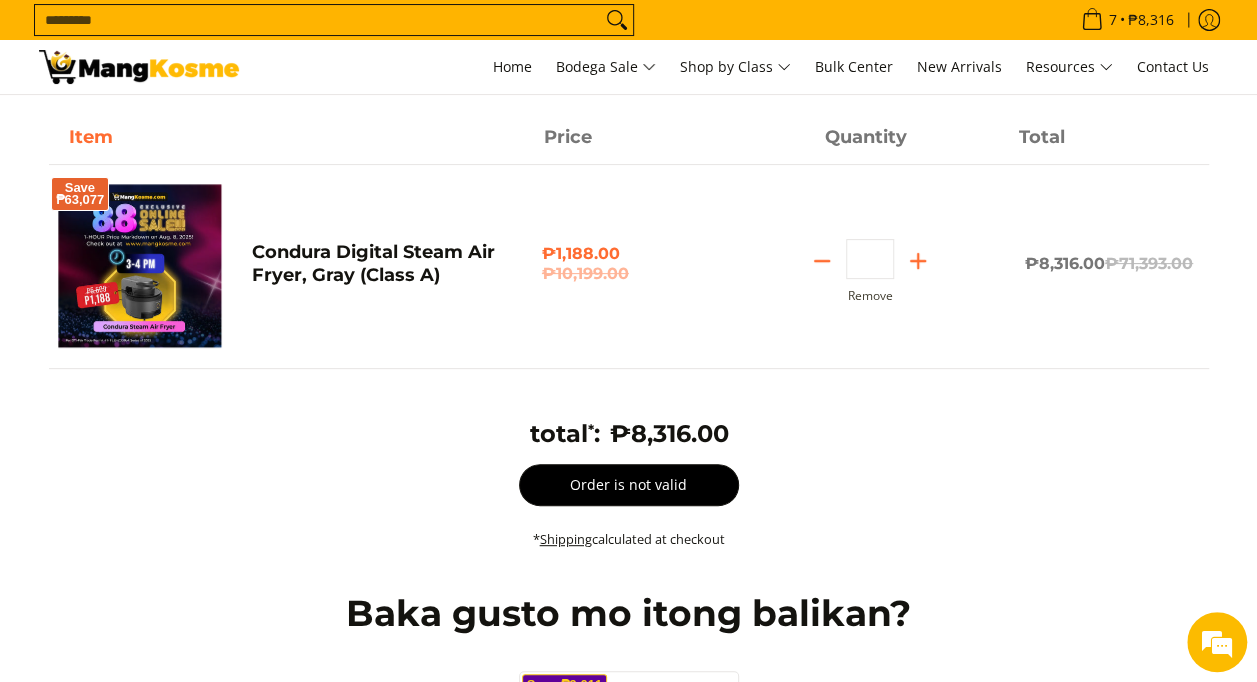 scroll, scrollTop: 200, scrollLeft: 0, axis: vertical 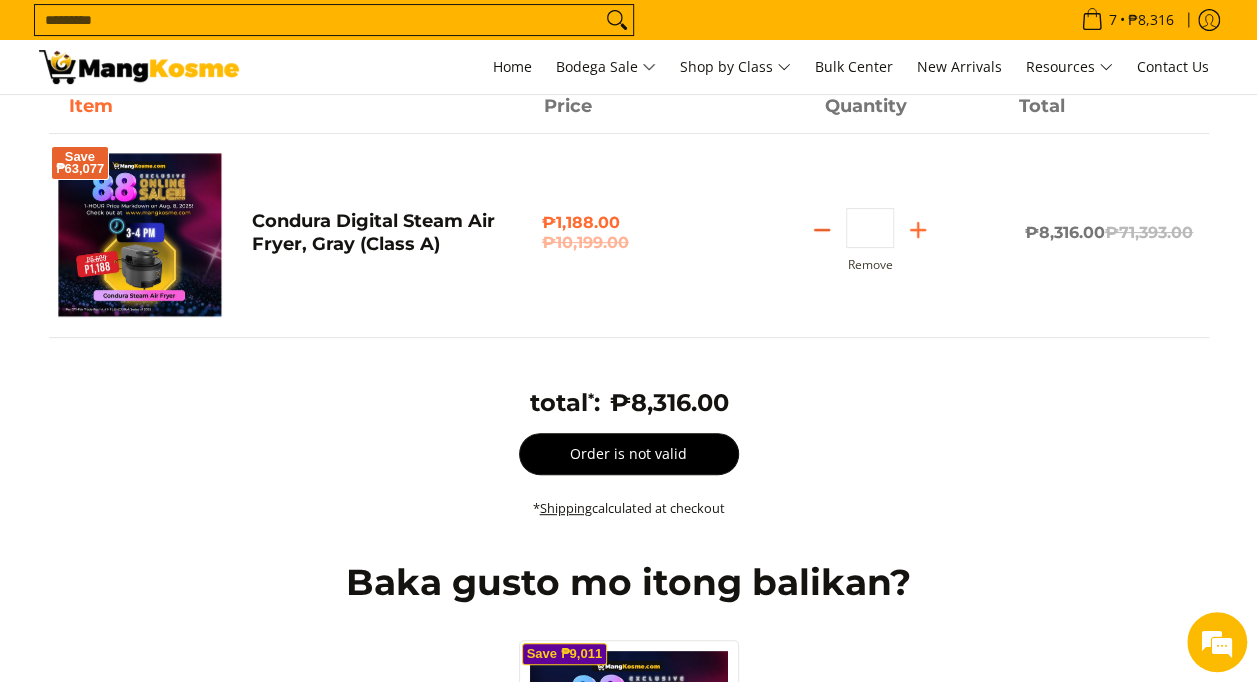 click 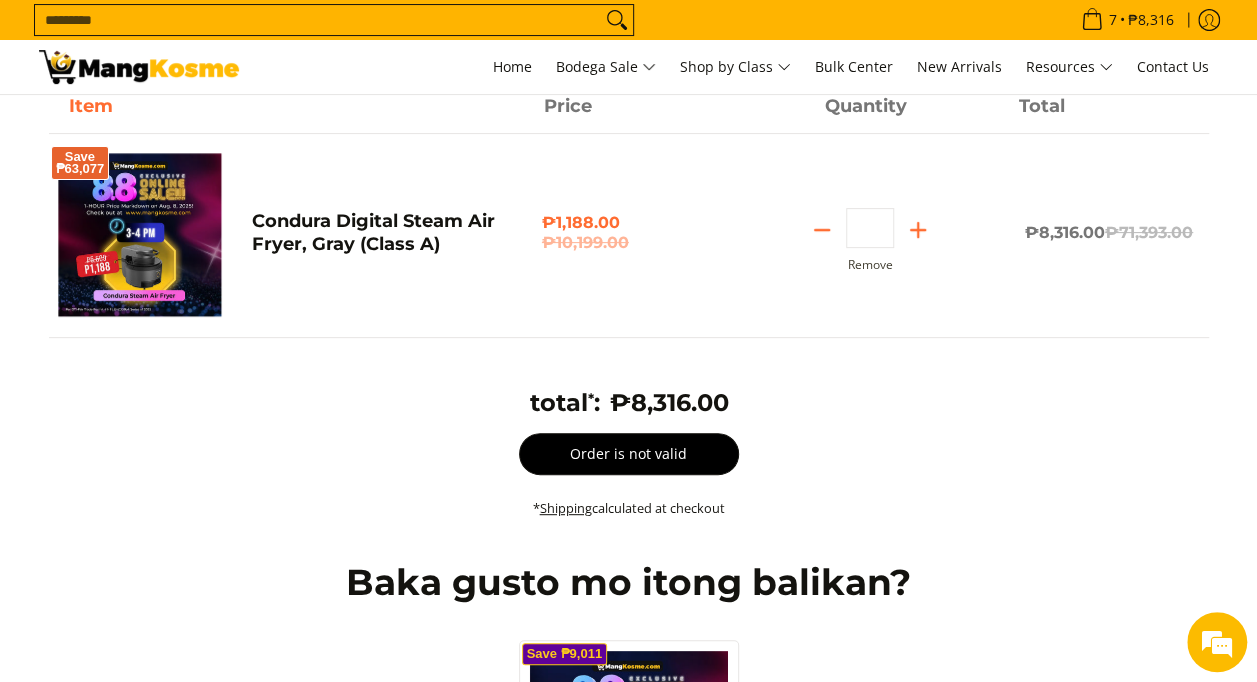 type on "*" 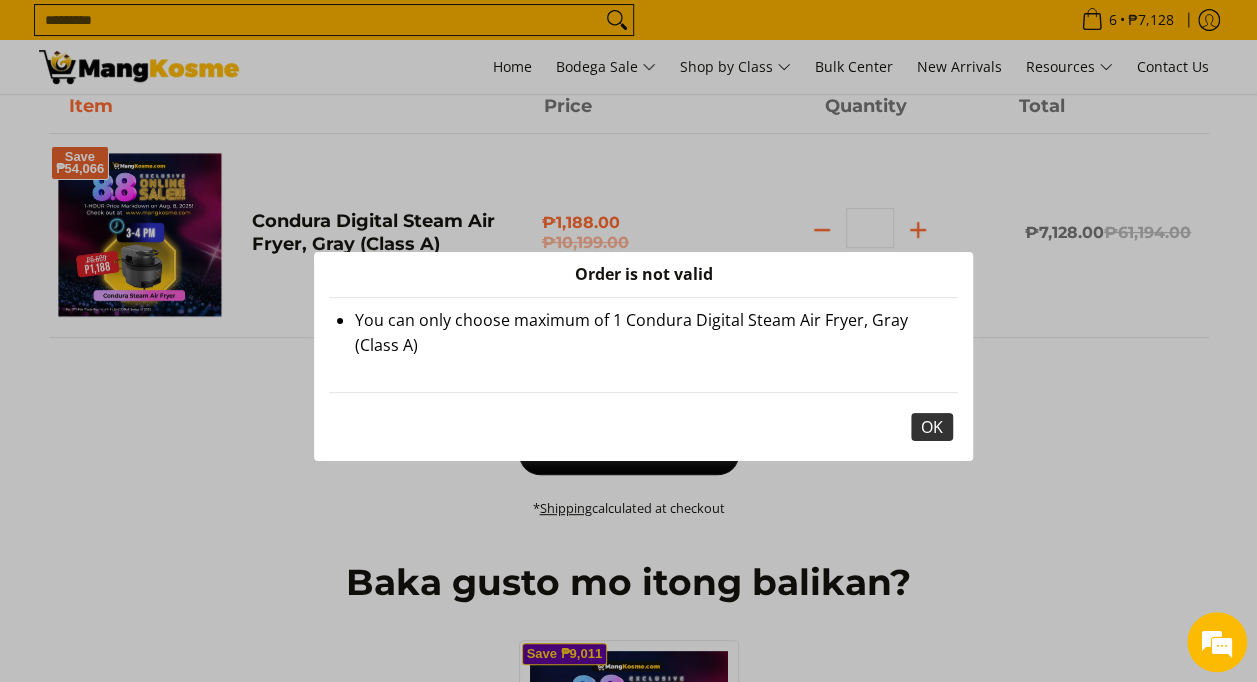 click on "OK" at bounding box center [932, 427] 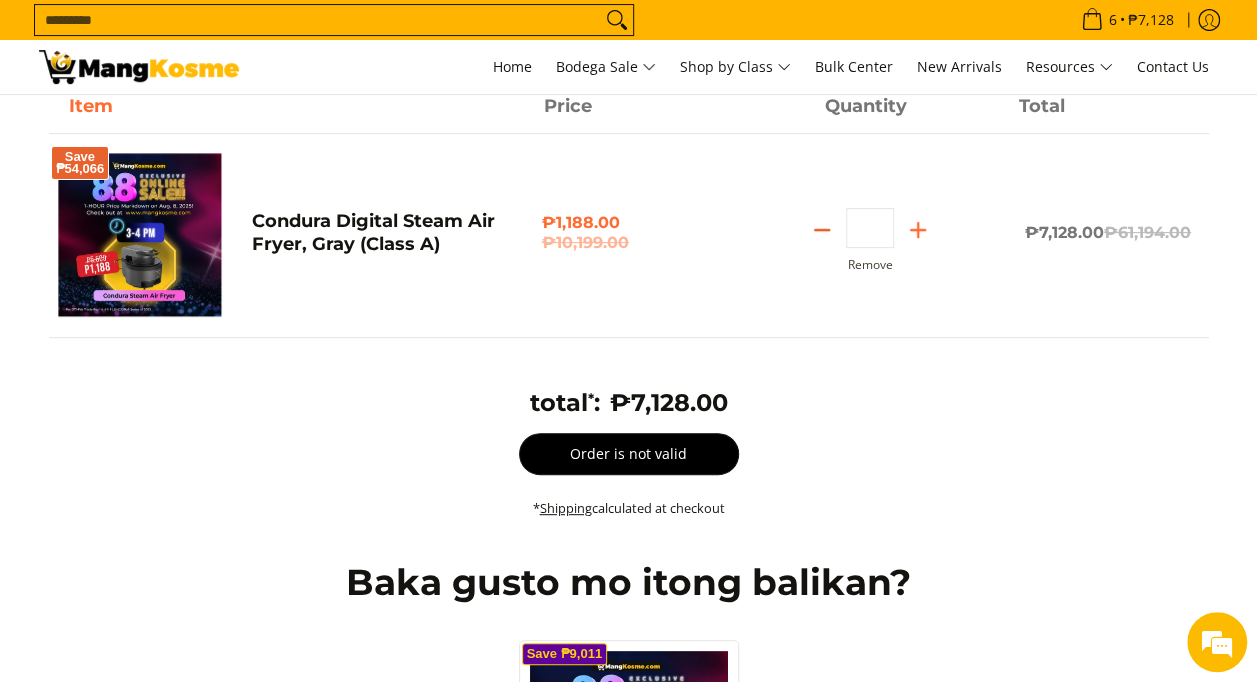 click 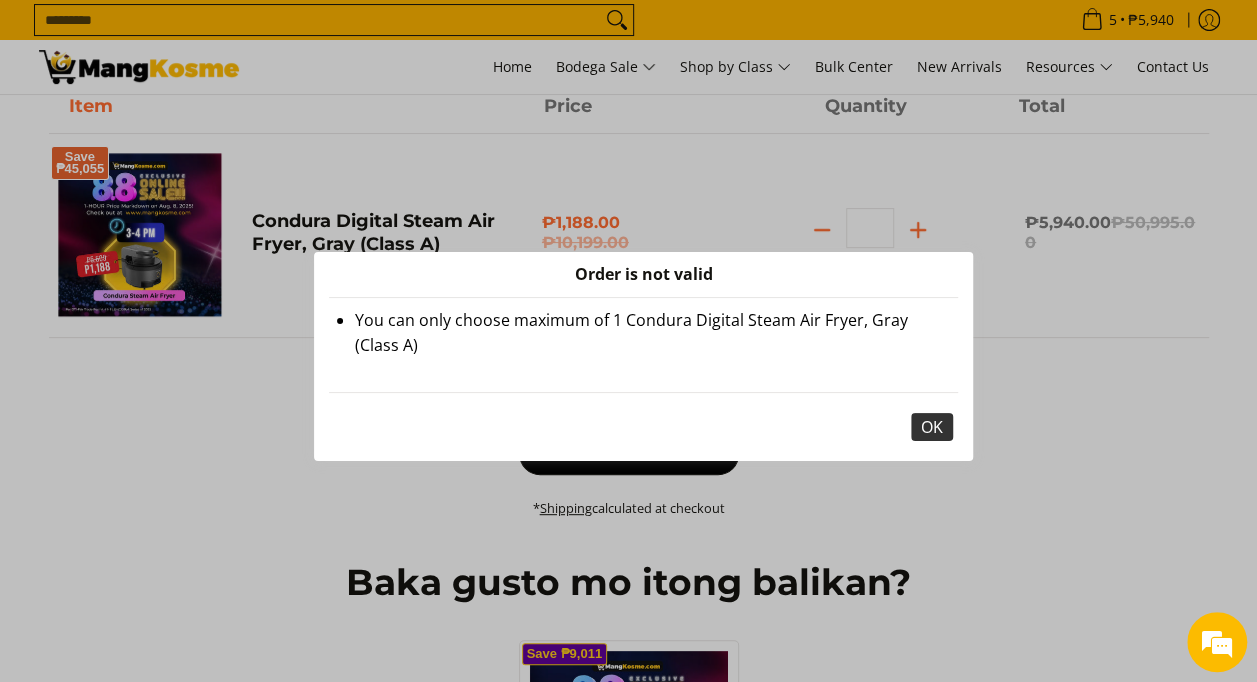 click on "OK" at bounding box center [932, 427] 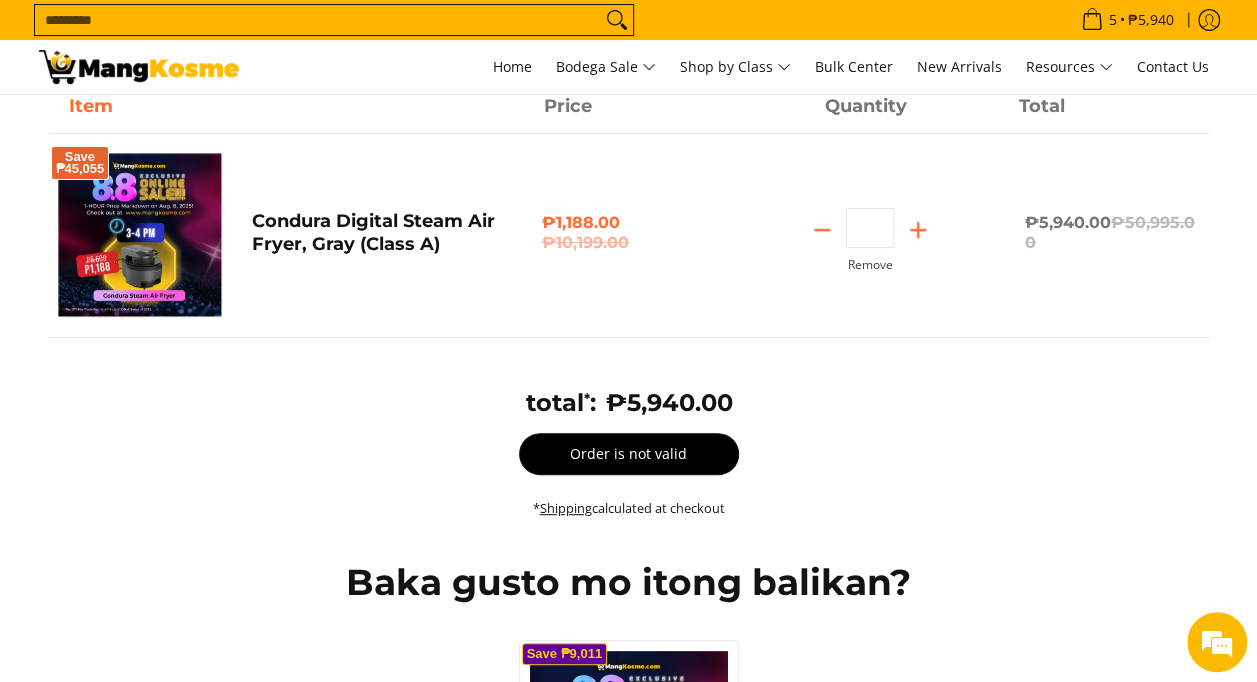 click on "Order is not valid" at bounding box center (629, 454) 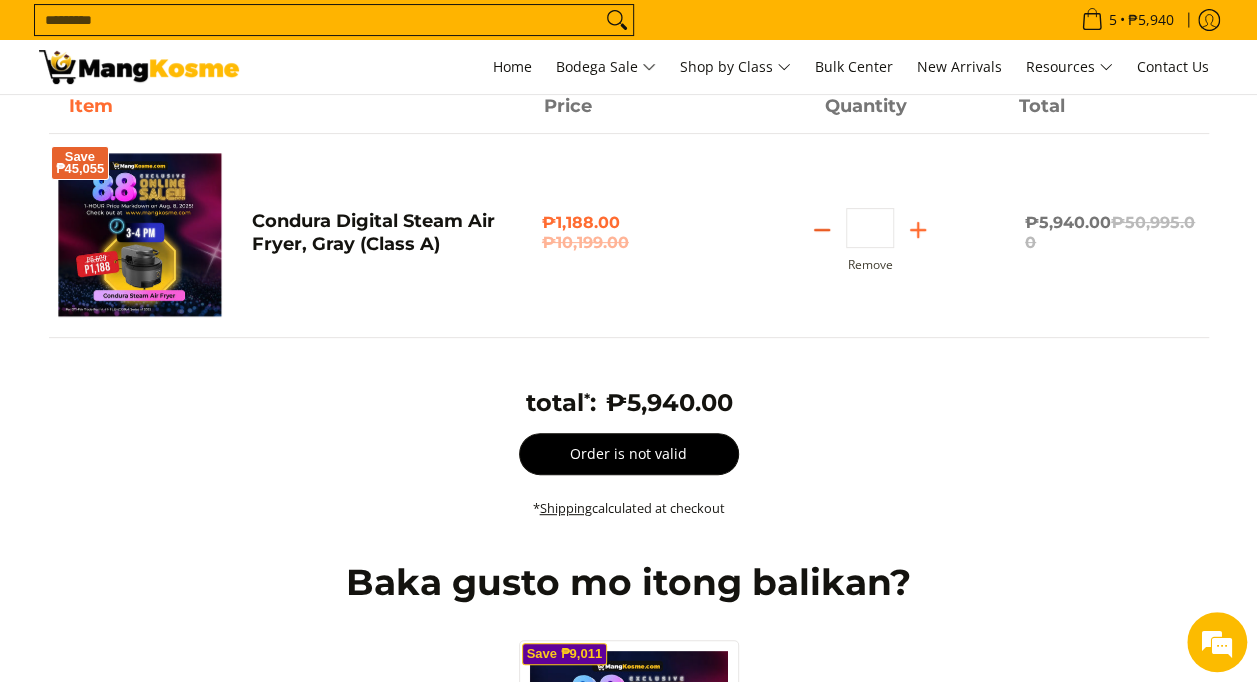 click 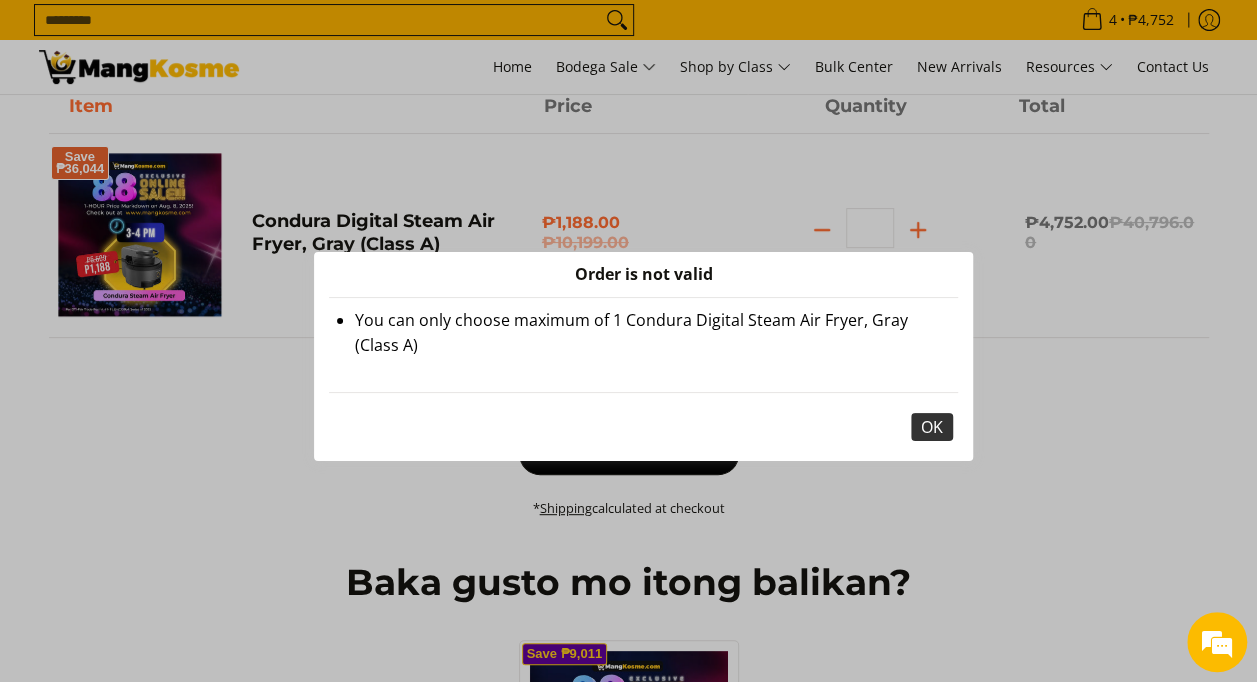click on "OK" at bounding box center [932, 427] 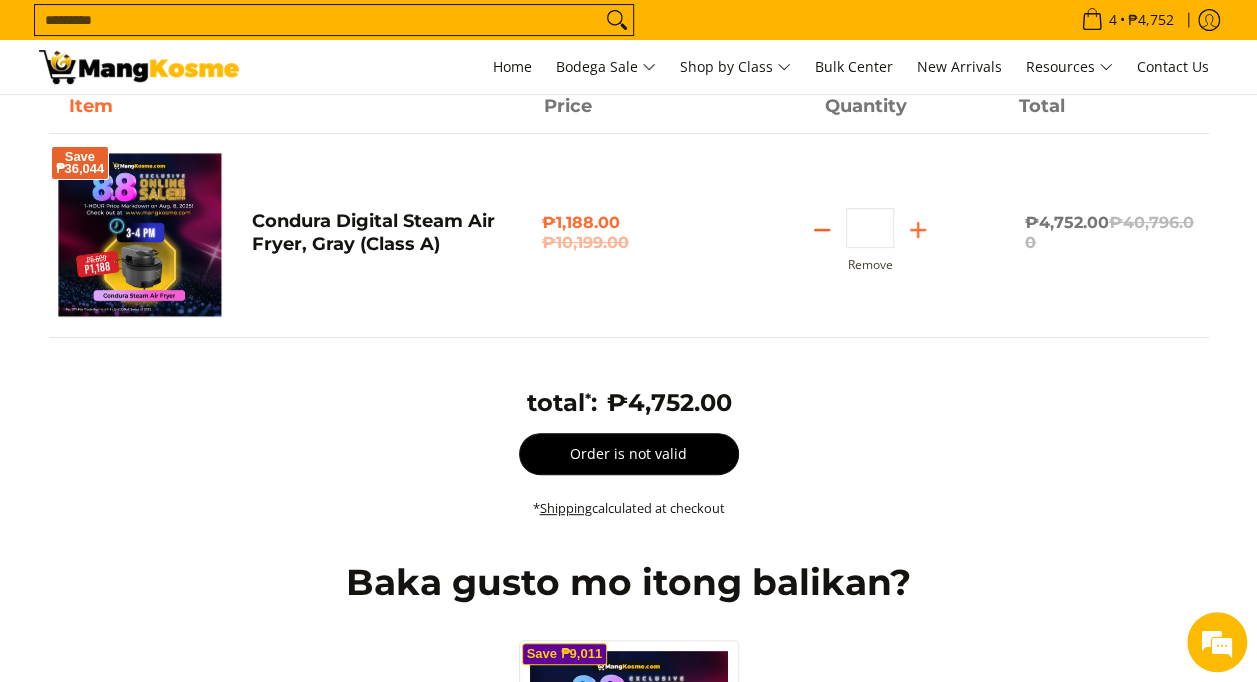 click 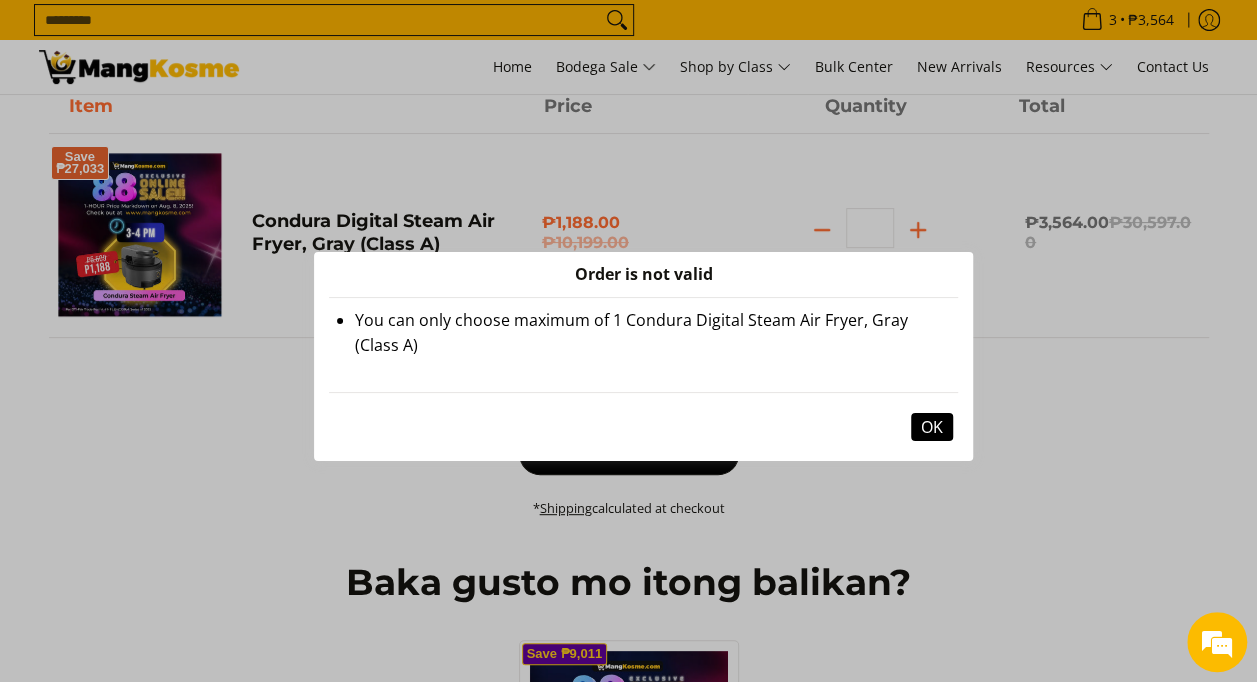 drag, startPoint x: 945, startPoint y: 433, endPoint x: 892, endPoint y: 337, distance: 109.65856 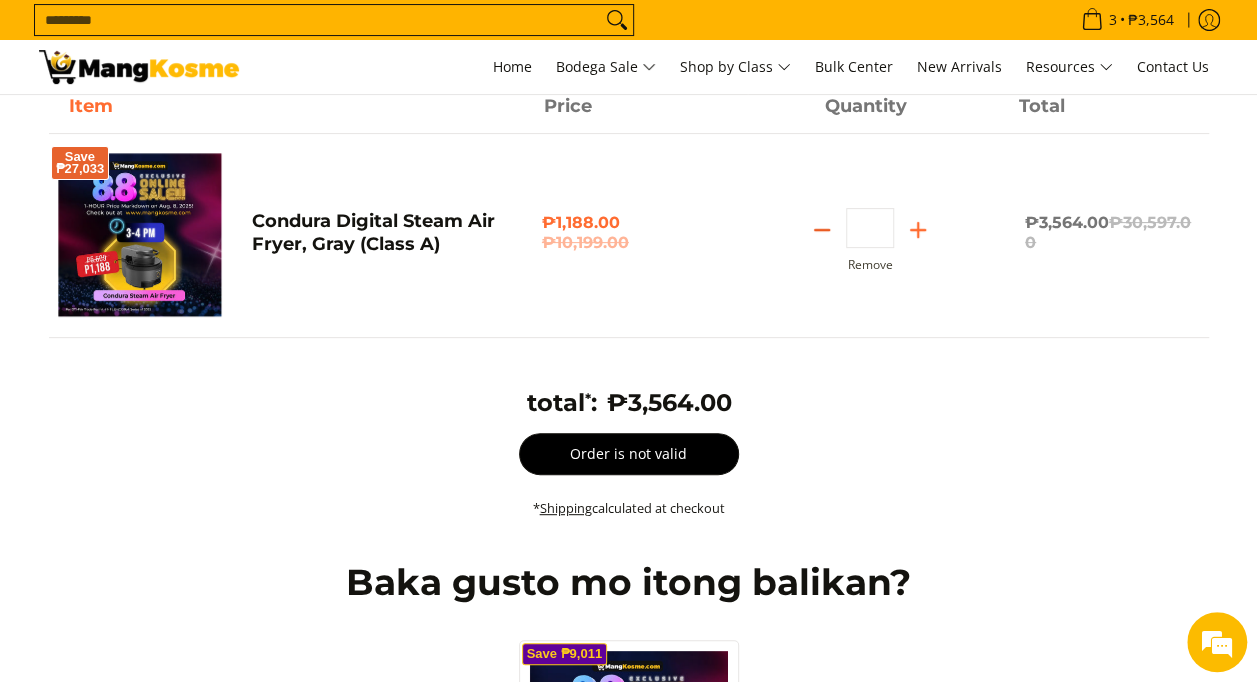 click 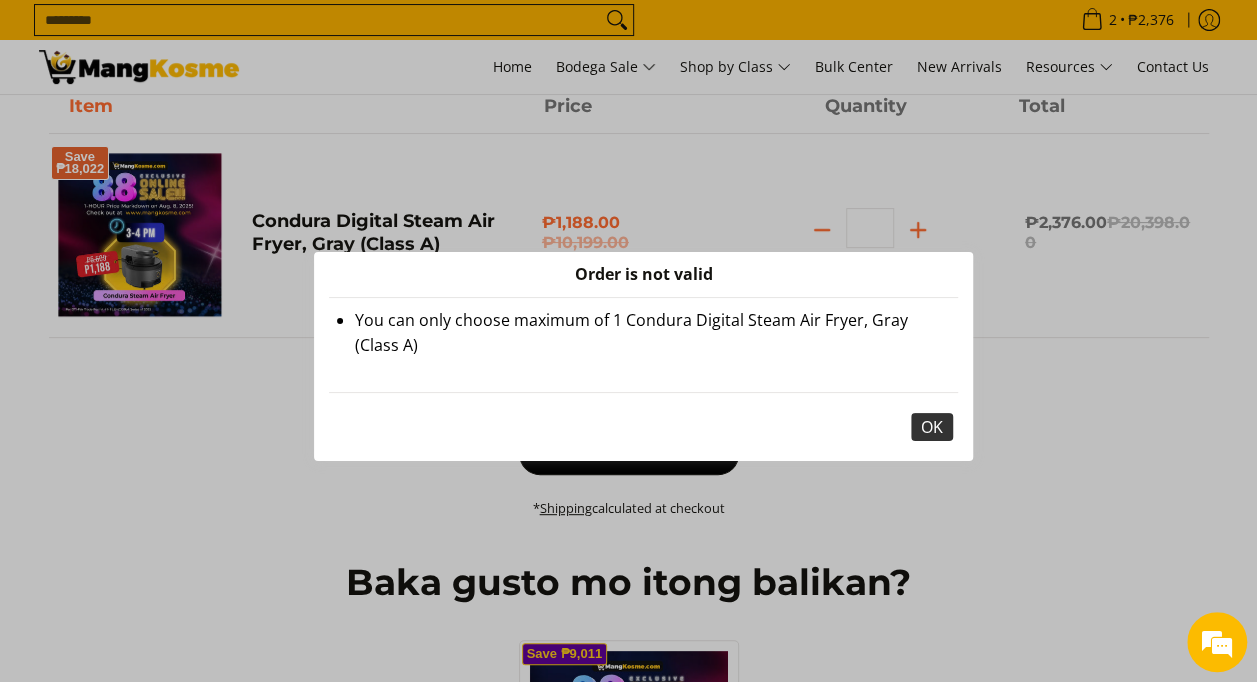 click on "OK" at bounding box center [932, 427] 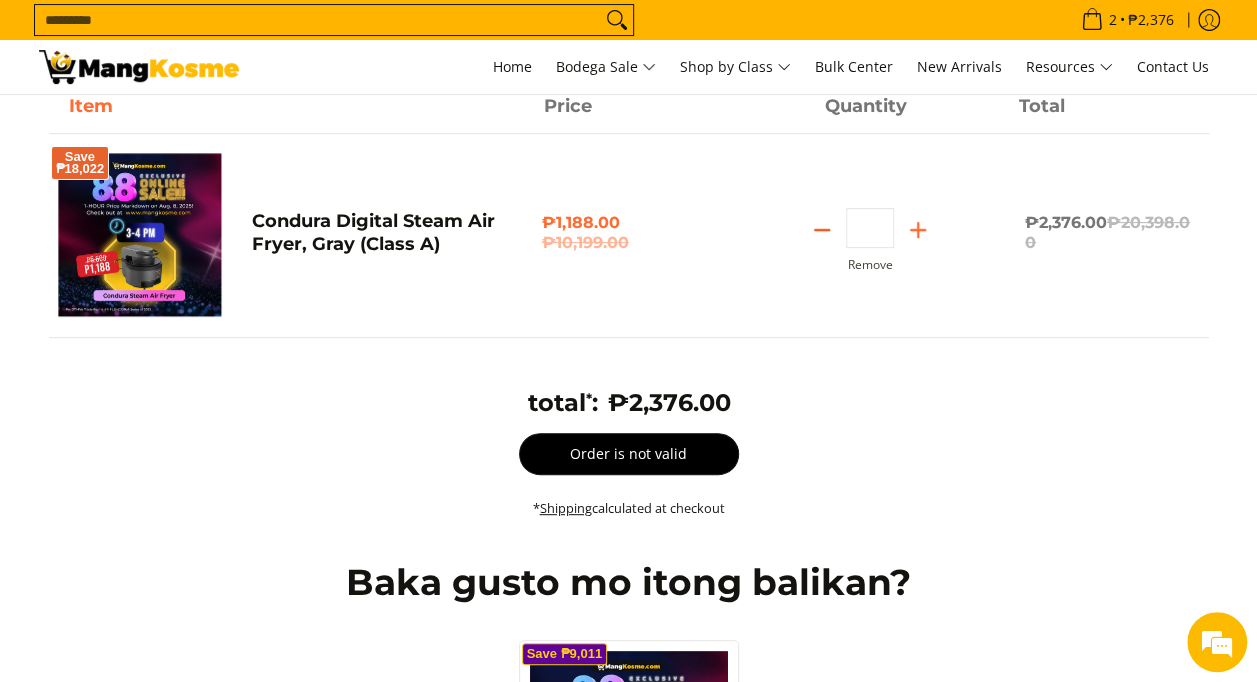 click 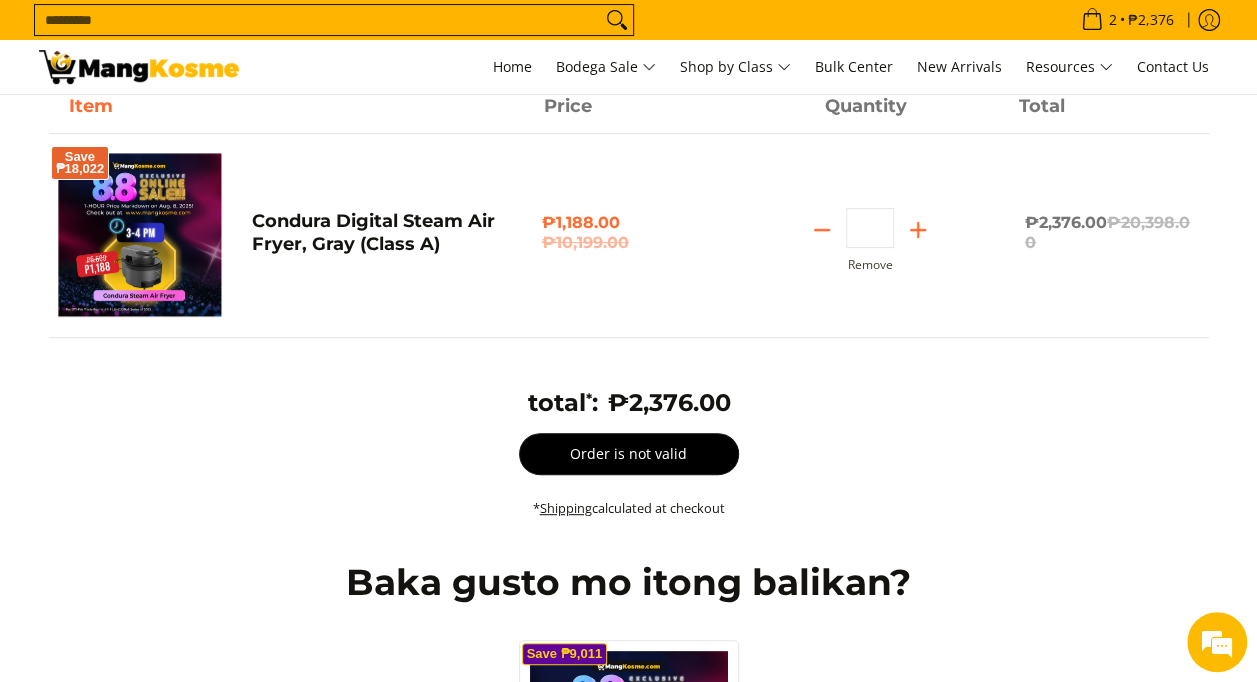 type on "*" 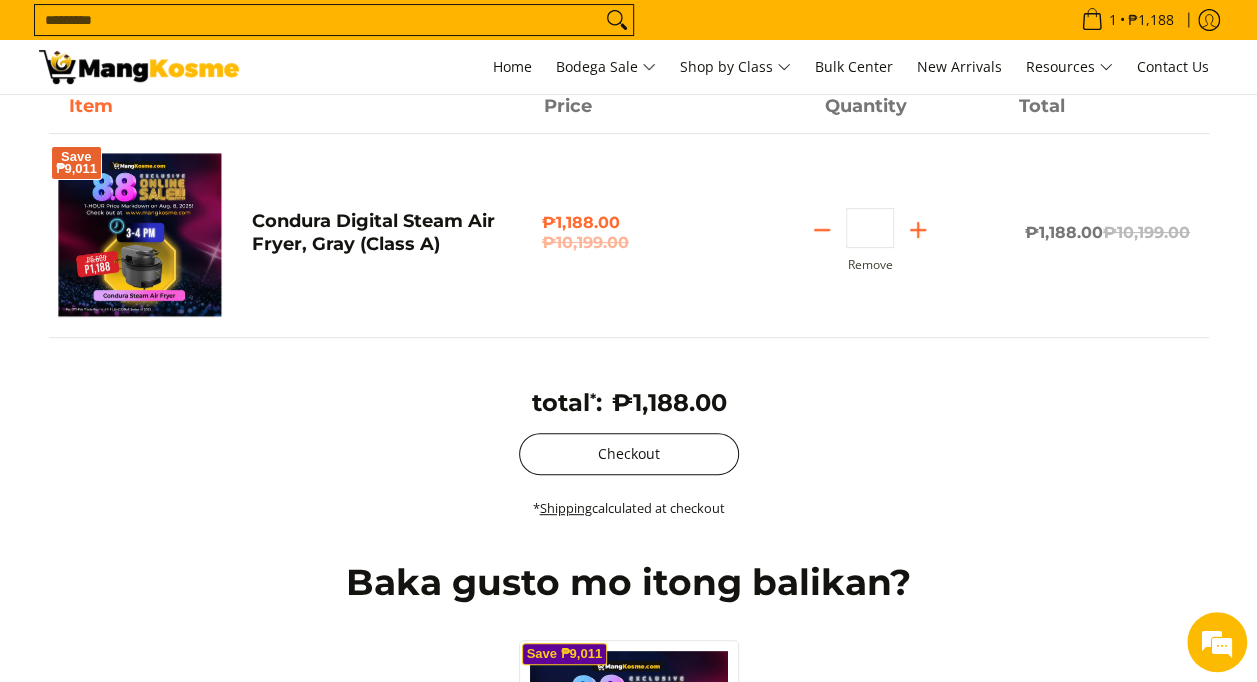 click on "Checkout" at bounding box center [629, 454] 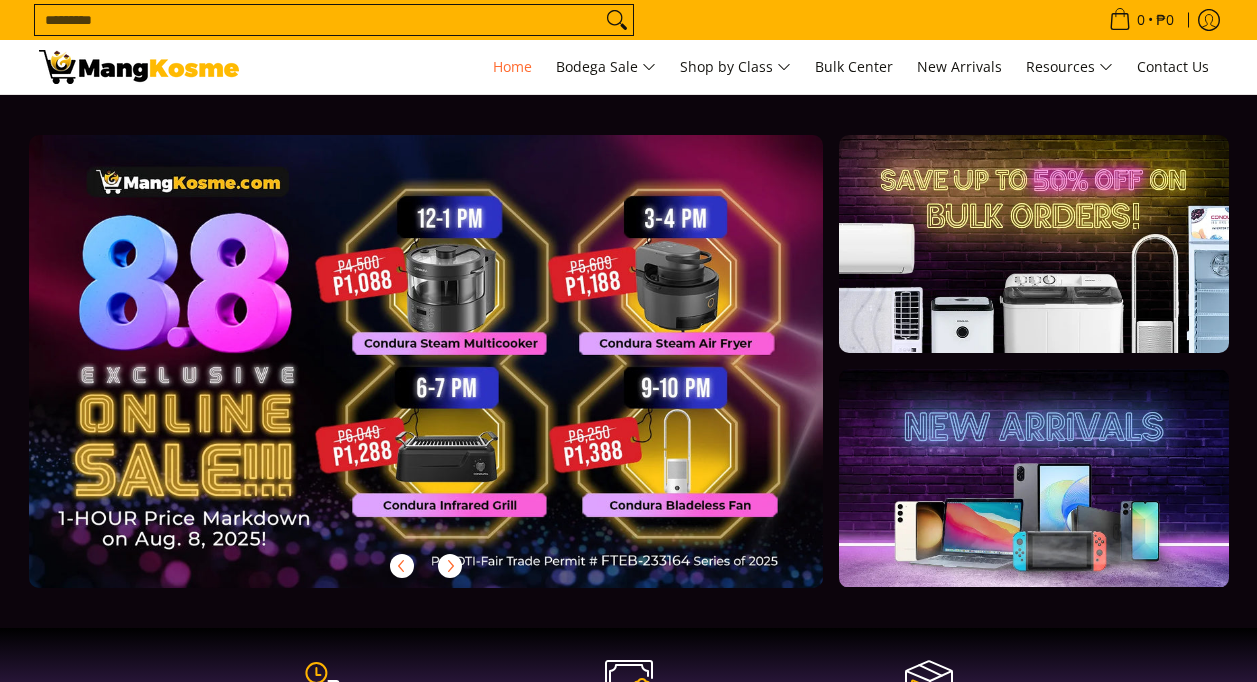 scroll, scrollTop: 0, scrollLeft: 0, axis: both 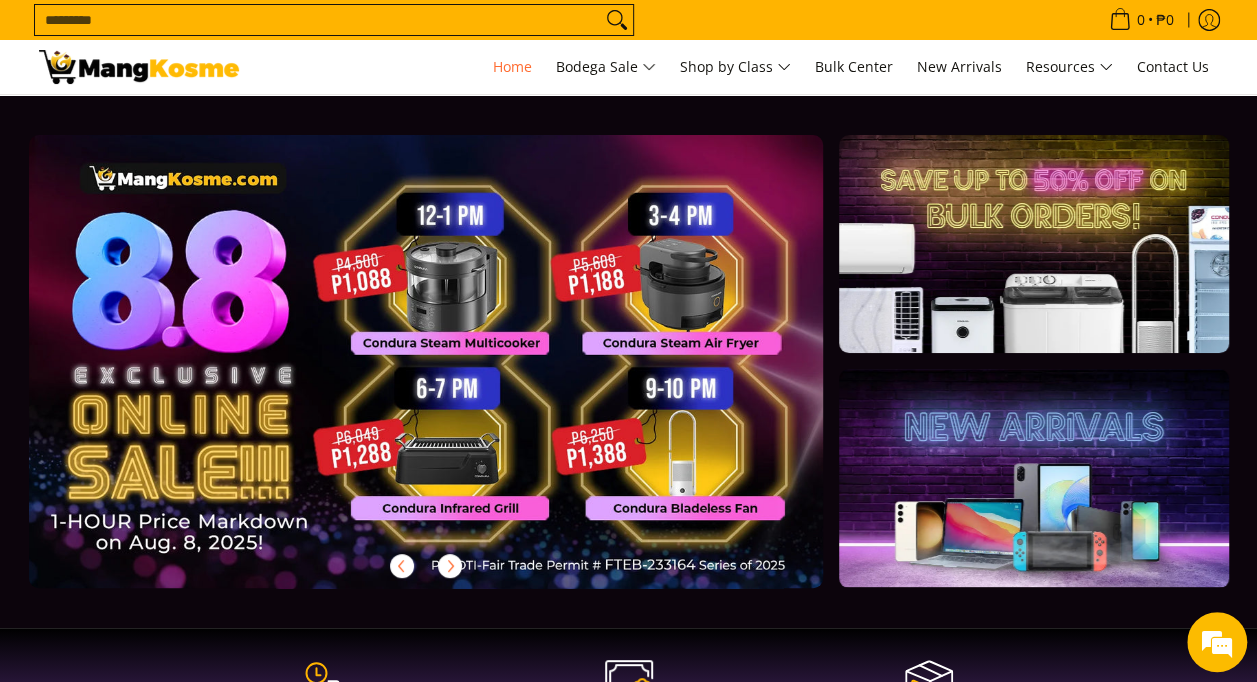 click at bounding box center (458, 377) 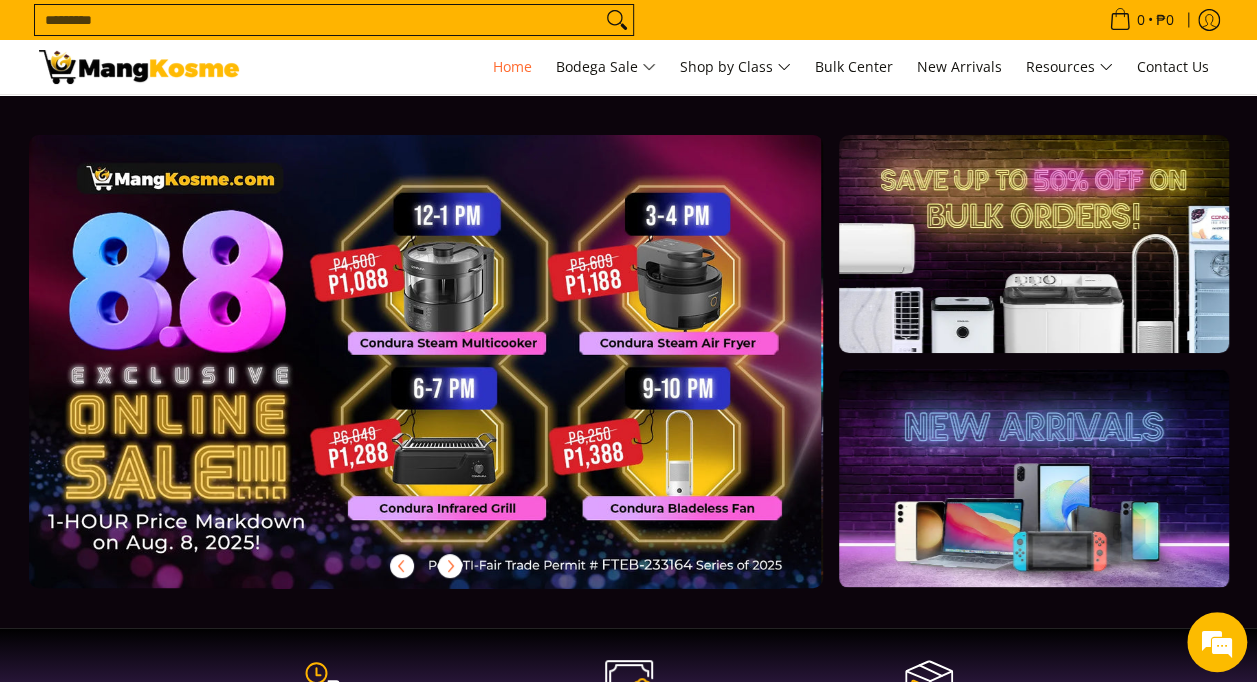 click at bounding box center (455, 377) 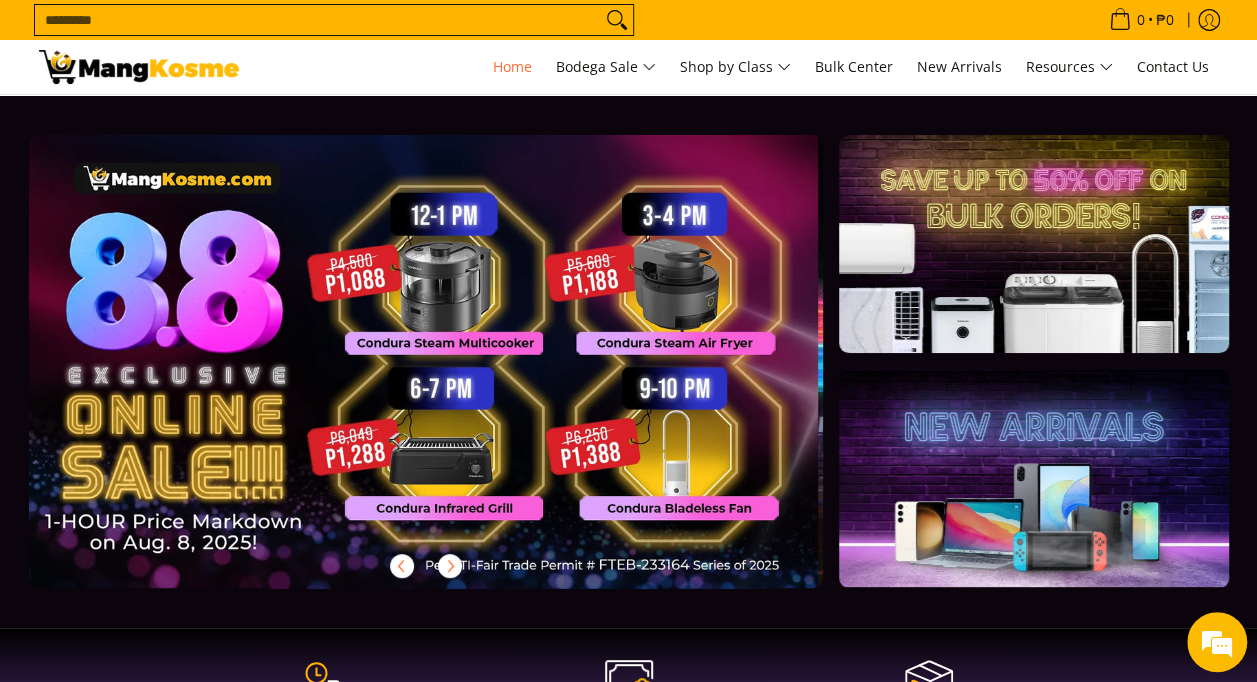 click at bounding box center (452, 377) 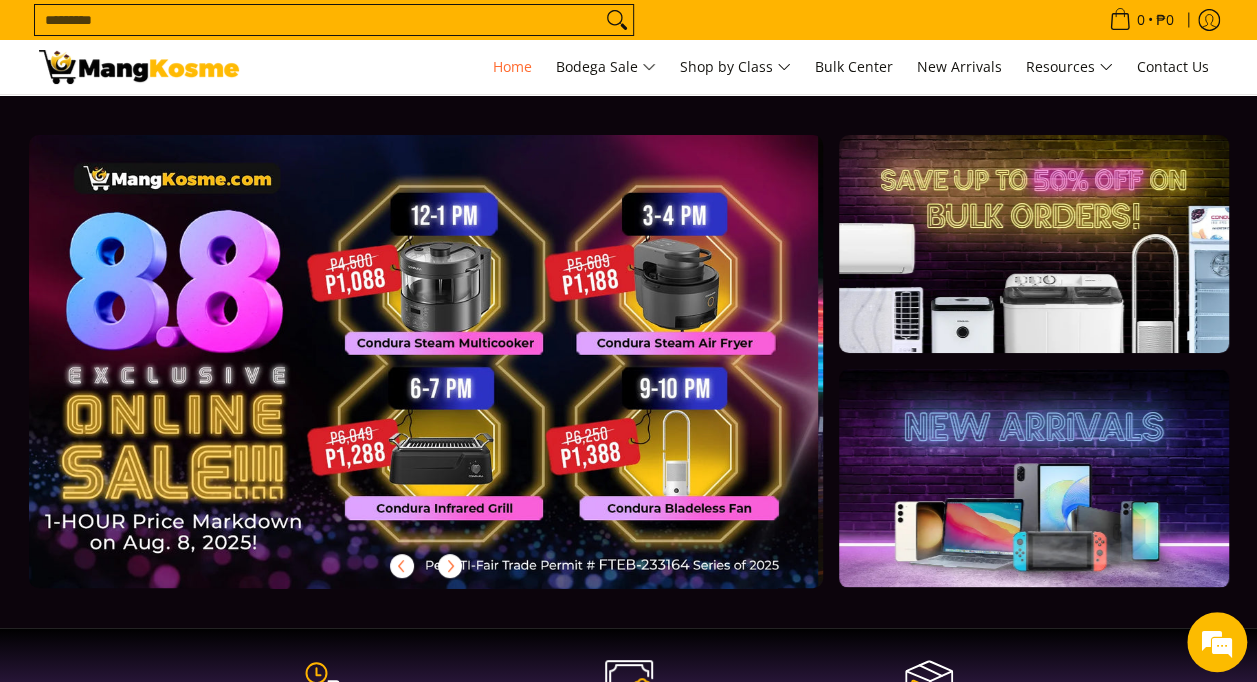 scroll, scrollTop: 0, scrollLeft: 0, axis: both 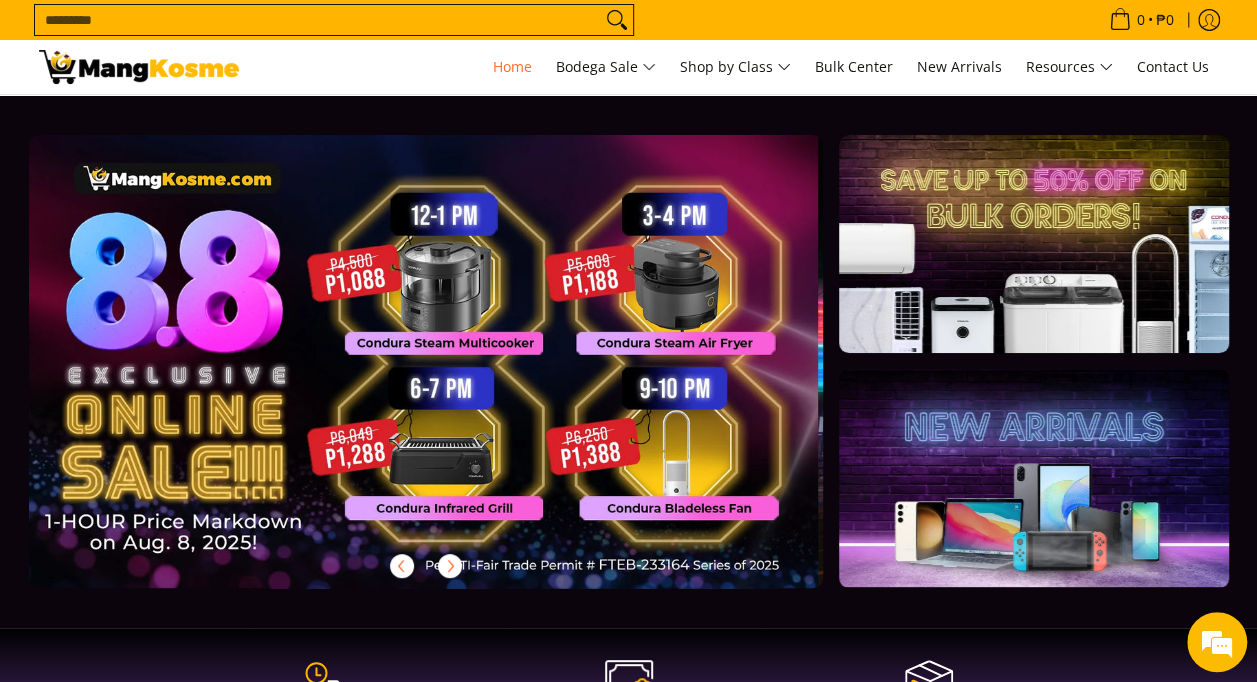 click at bounding box center [452, 377] 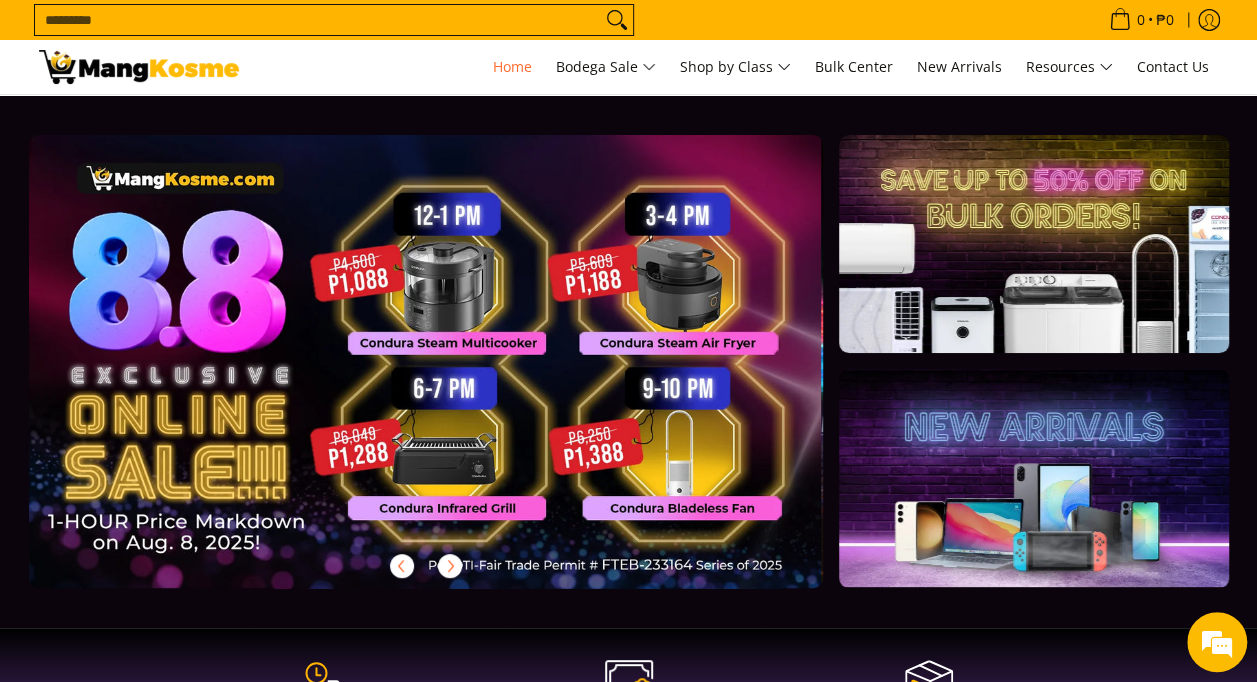 click at bounding box center [455, 377] 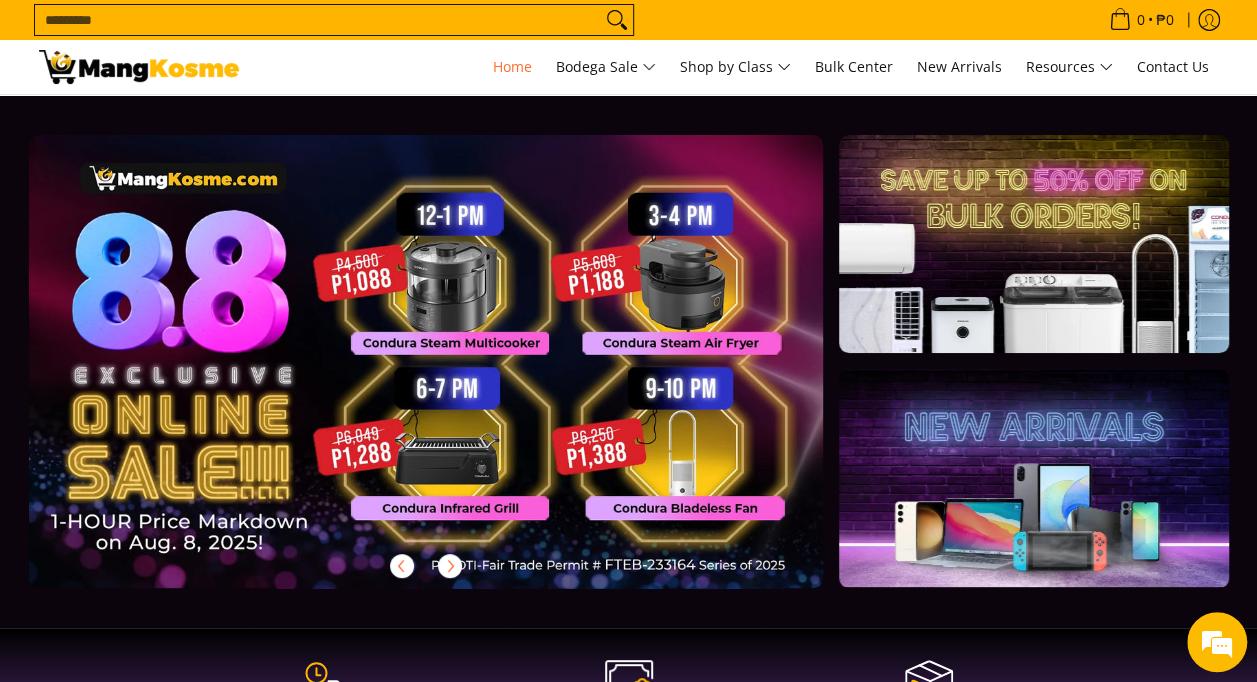 click at bounding box center [458, 377] 